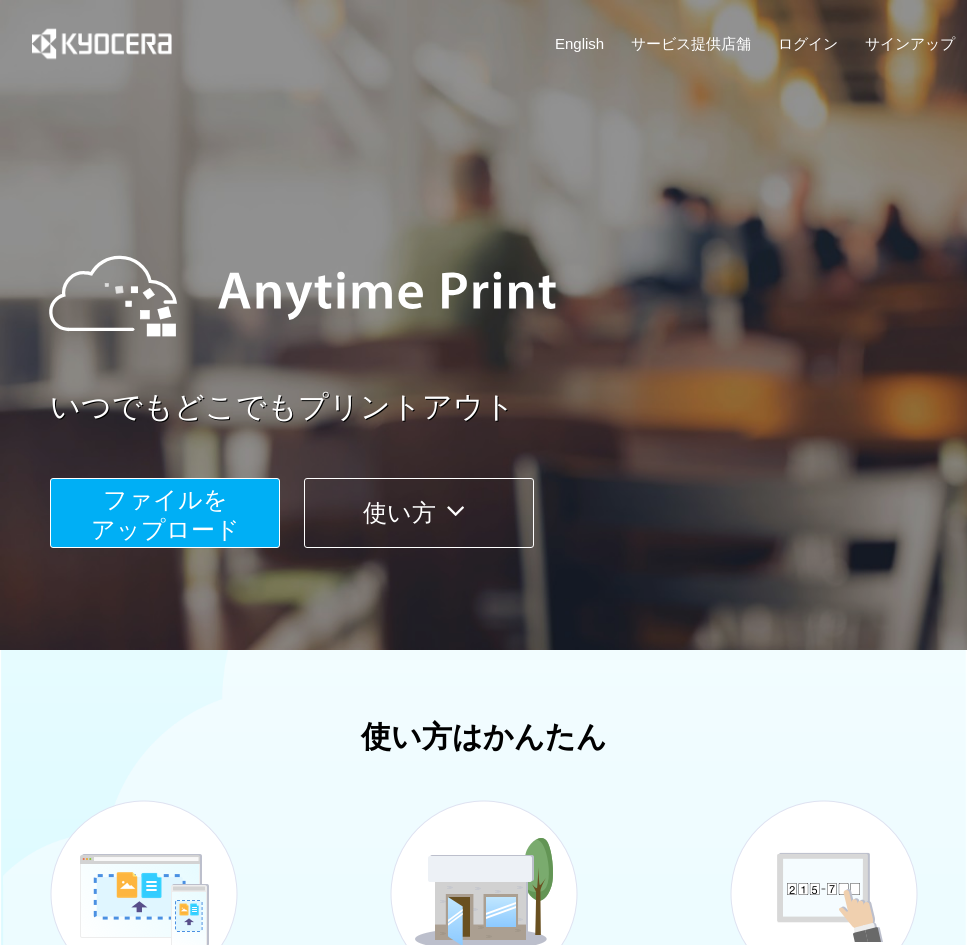 scroll, scrollTop: 0, scrollLeft: 0, axis: both 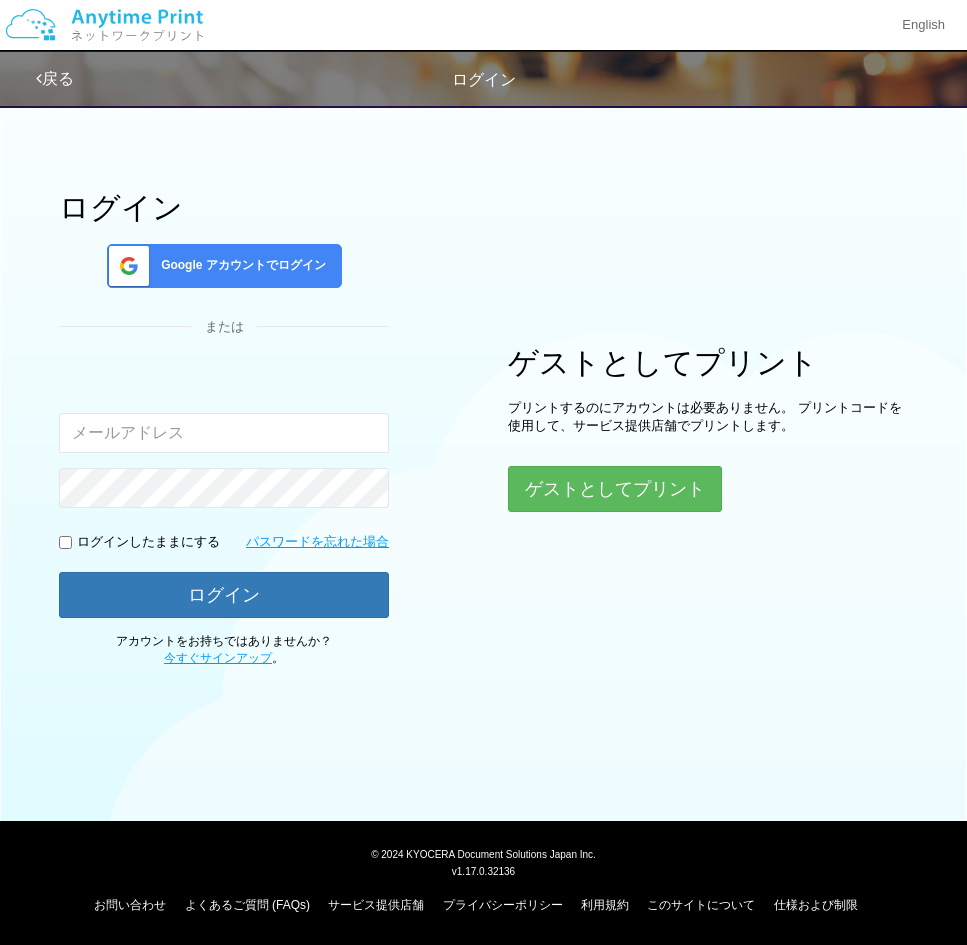 click on "ログイン
Google アカウントでログイン
または
入力されたメールアドレスまたはパスワードが正しくありません。
ログインしたままにする
パスワードを忘れた場合
ログイン
。" at bounding box center [483, 380] 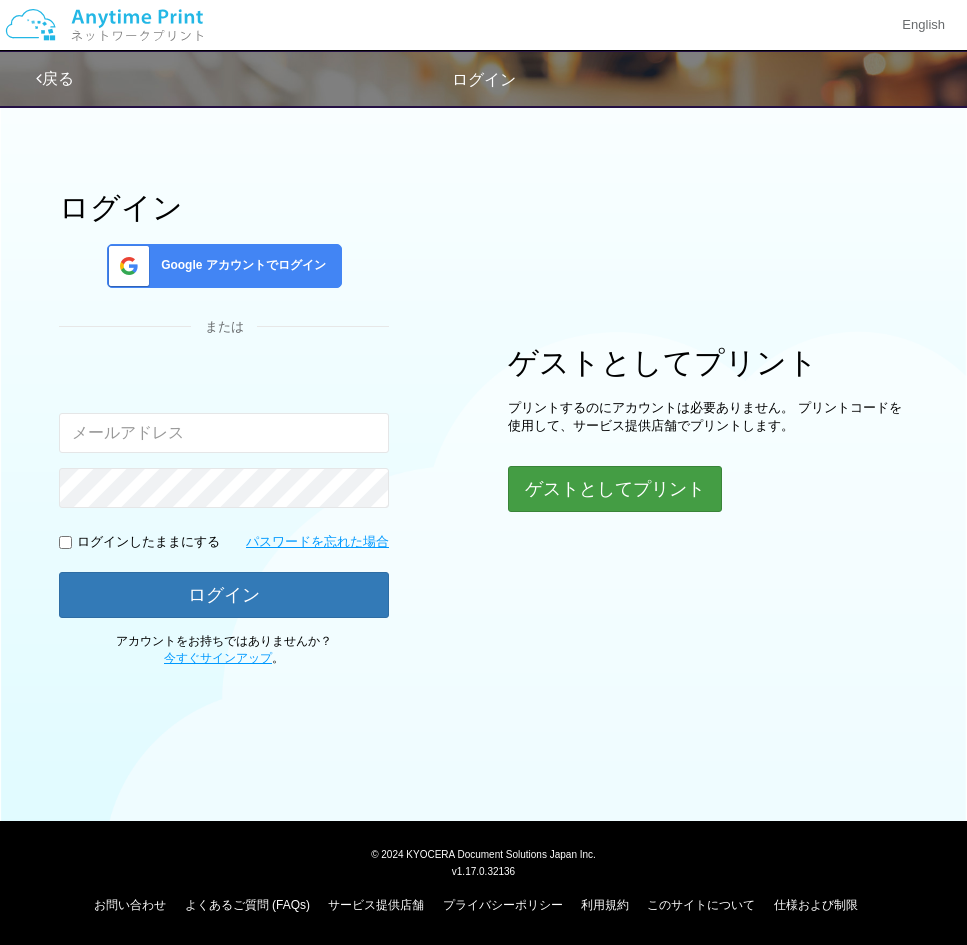 click on "ゲストとしてプリント" at bounding box center [615, 489] 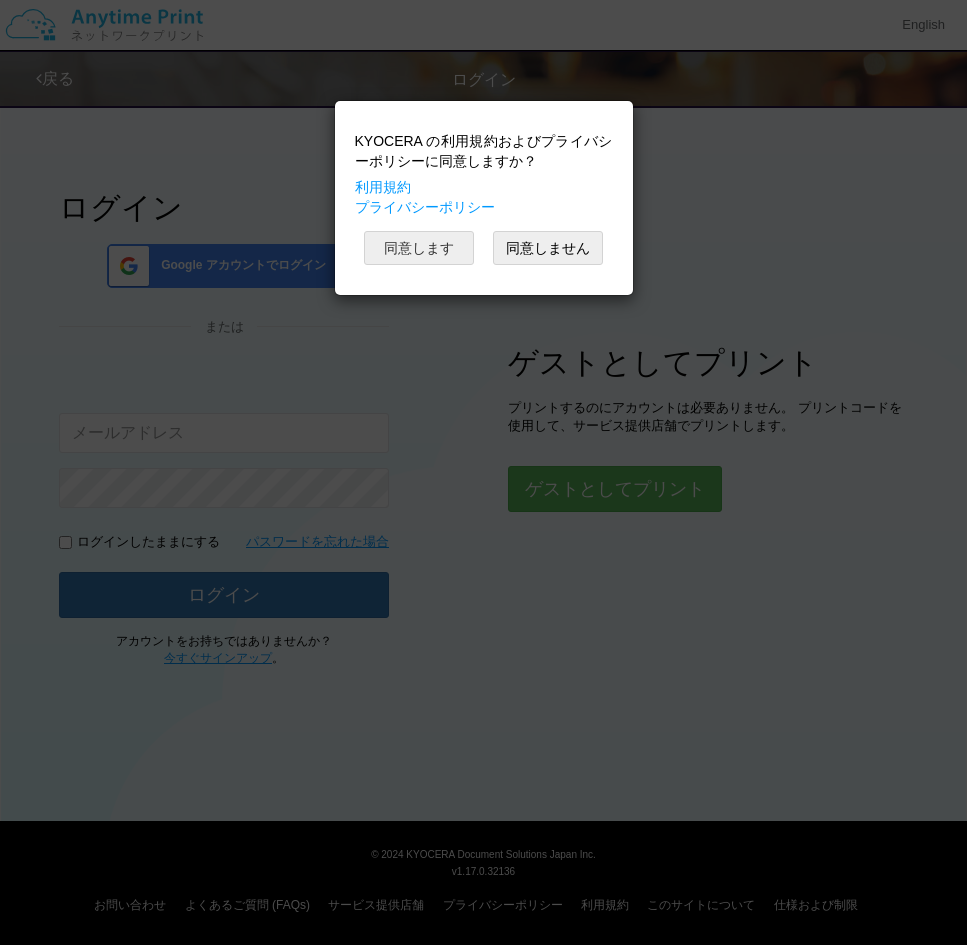 click on "同意します" at bounding box center [419, 248] 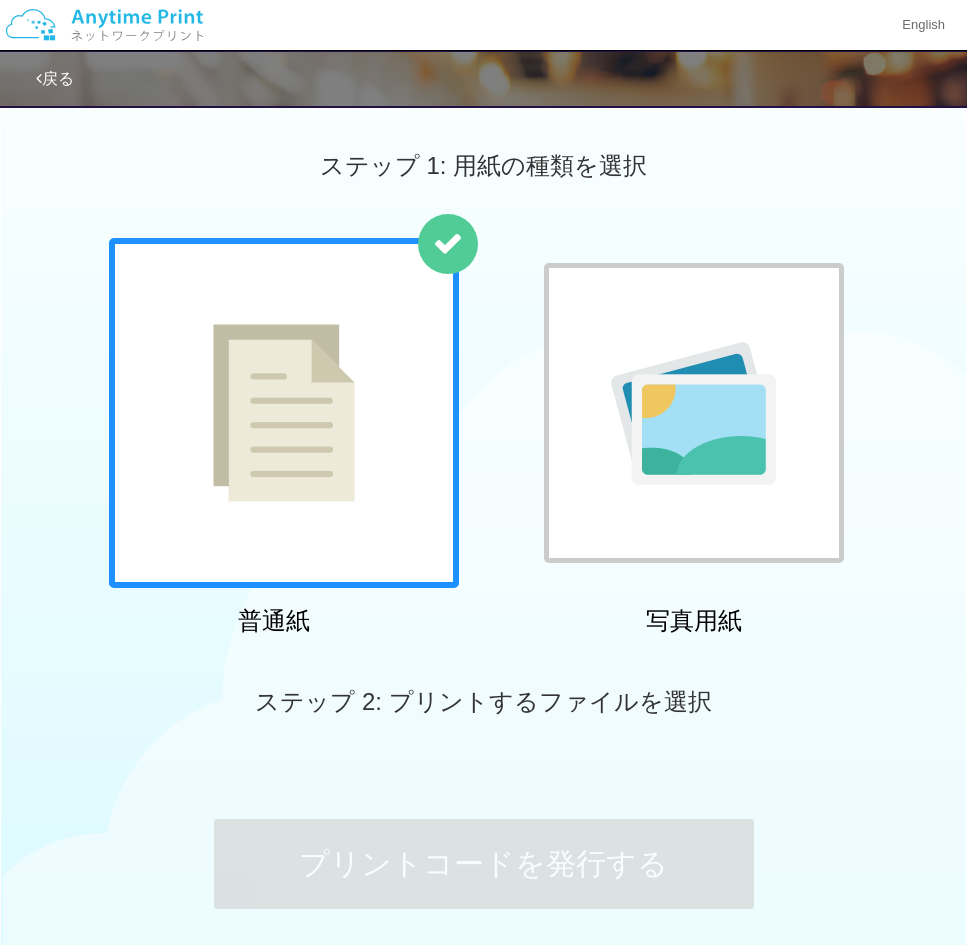 click on "ステップ 1: 用紙の種類を選択" at bounding box center (483, 166) 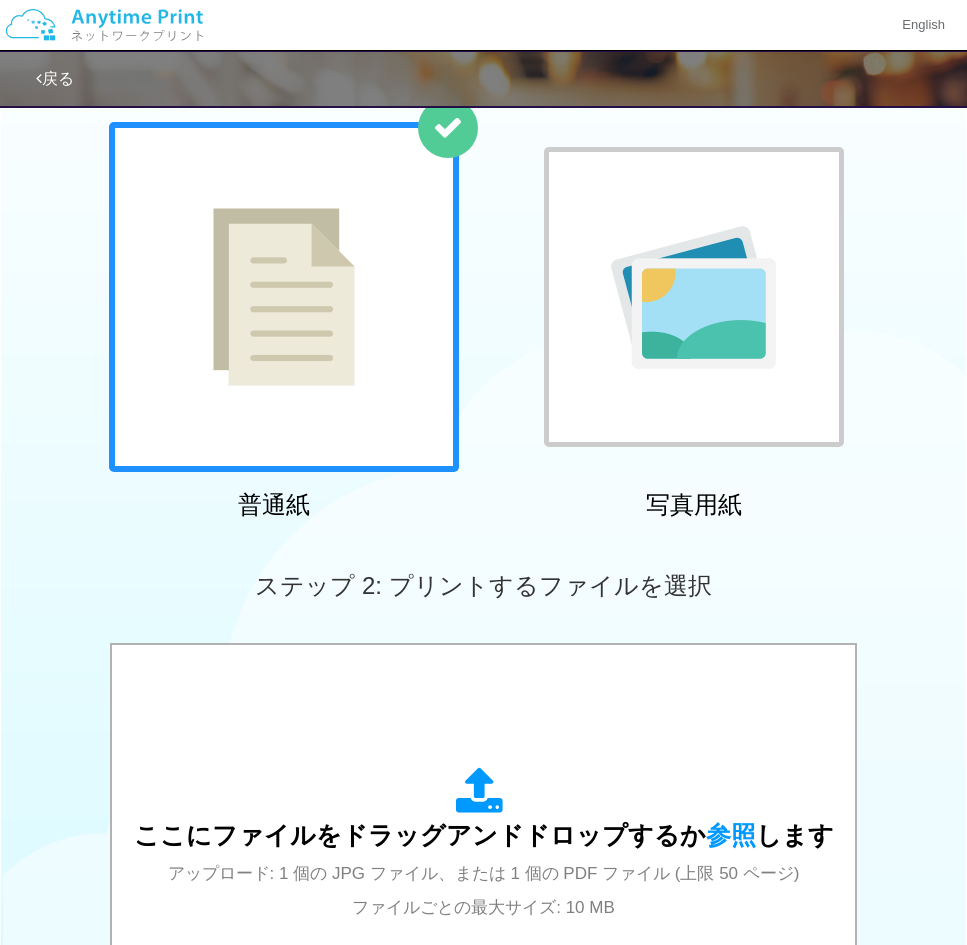 scroll, scrollTop: 147, scrollLeft: 0, axis: vertical 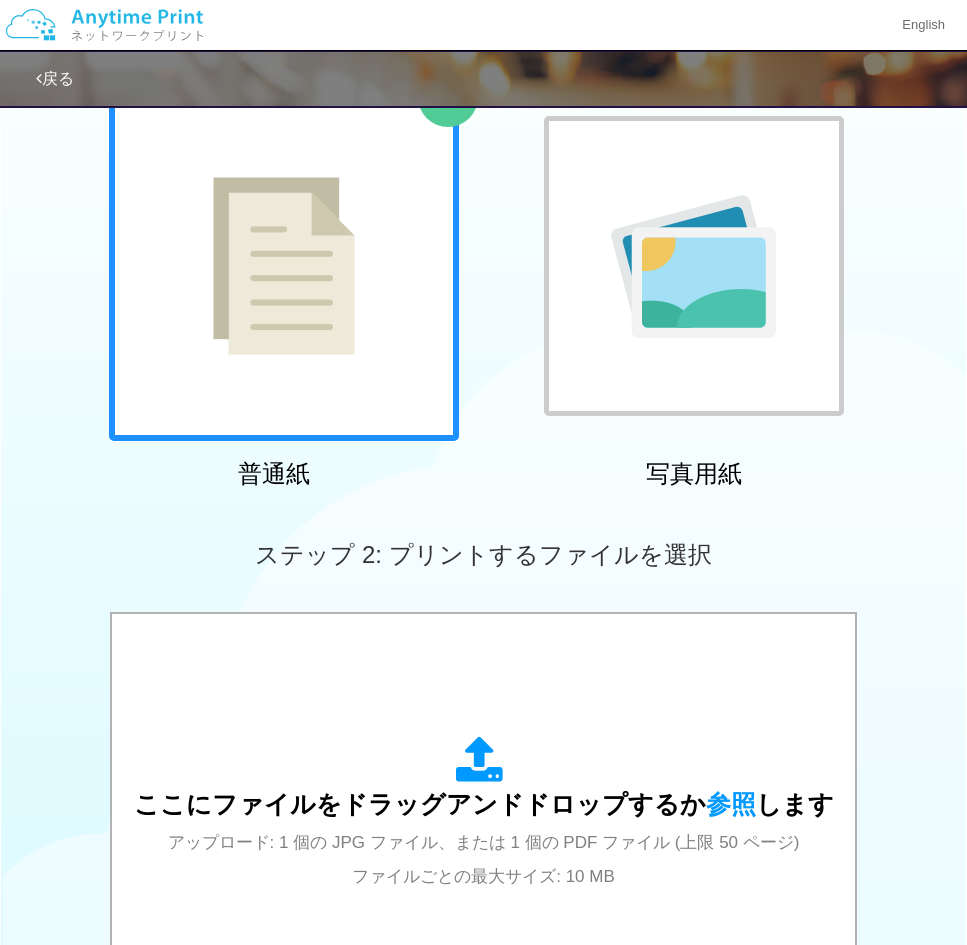 click at bounding box center [284, 266] 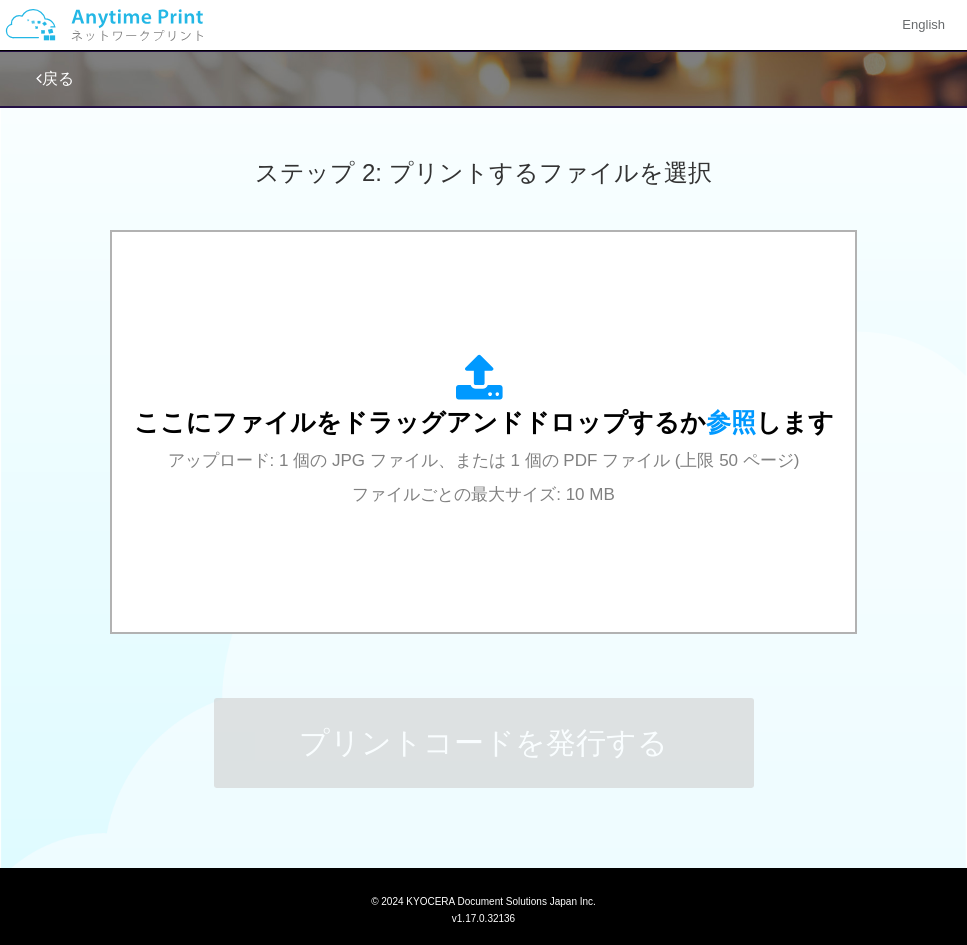 scroll, scrollTop: 575, scrollLeft: 0, axis: vertical 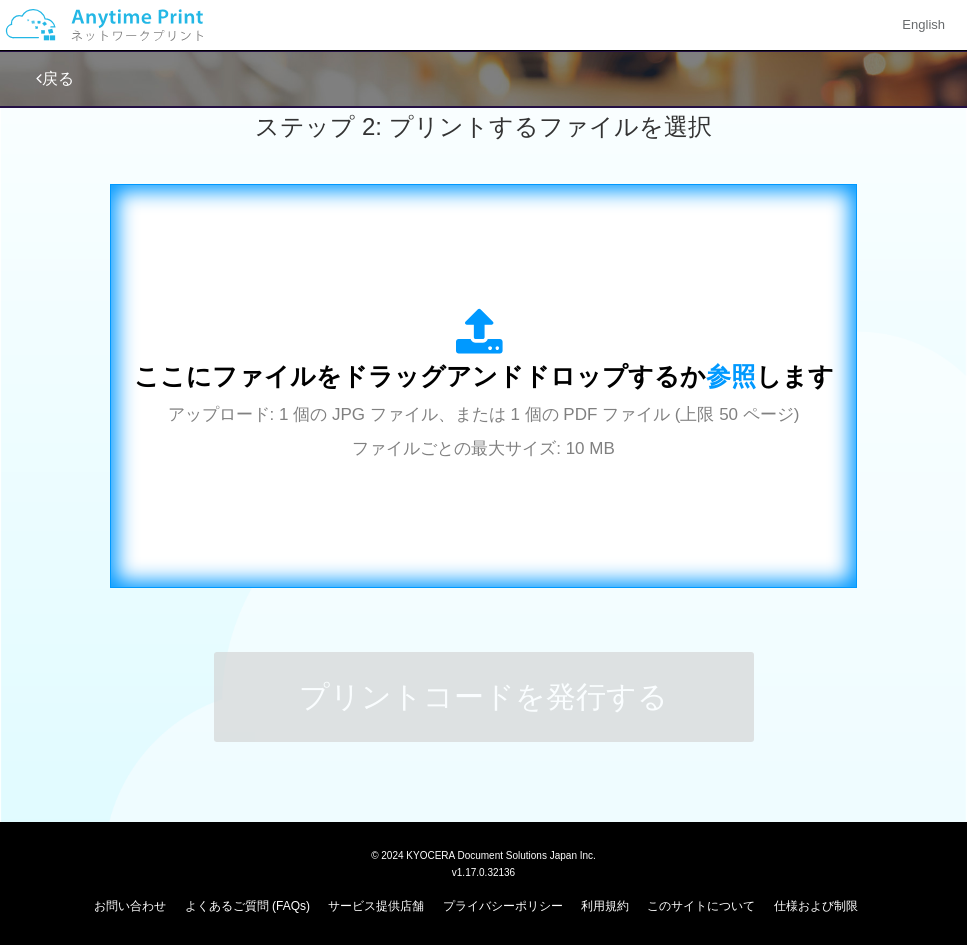 click on "ここにファイルをドラッグアンドドロップするか 参照 します" at bounding box center [484, 376] 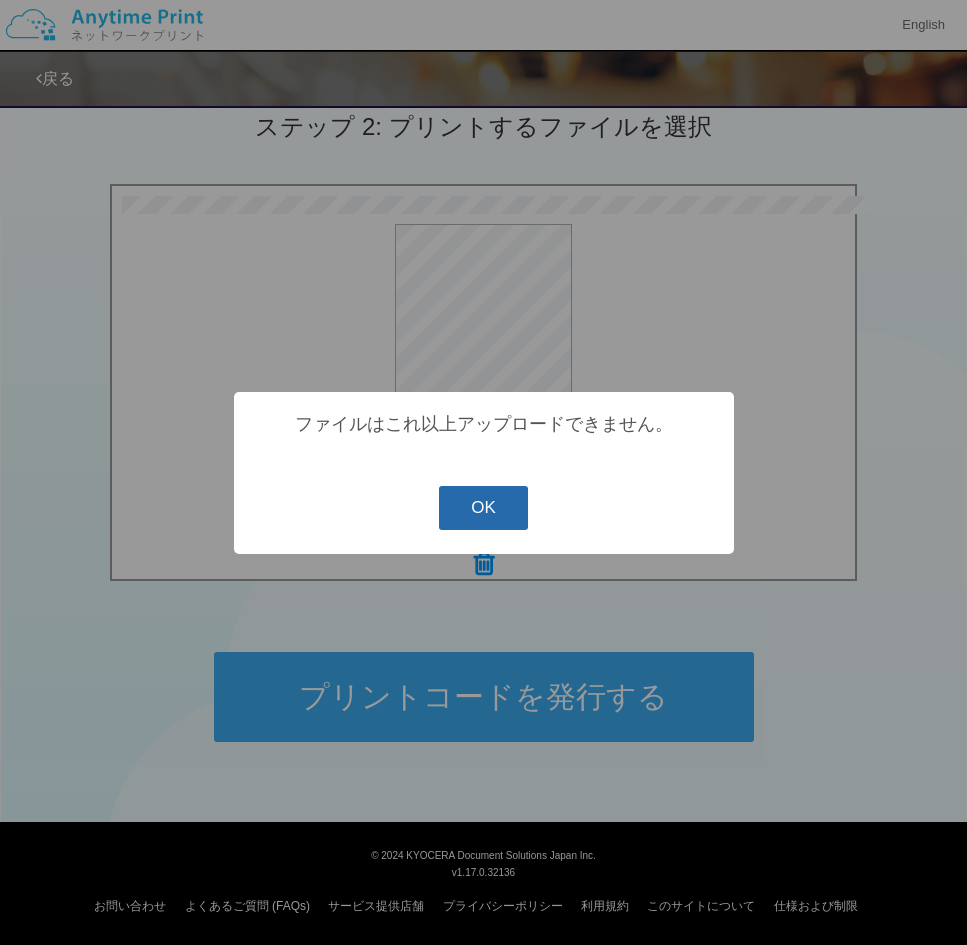 click on "OK" at bounding box center (483, 508) 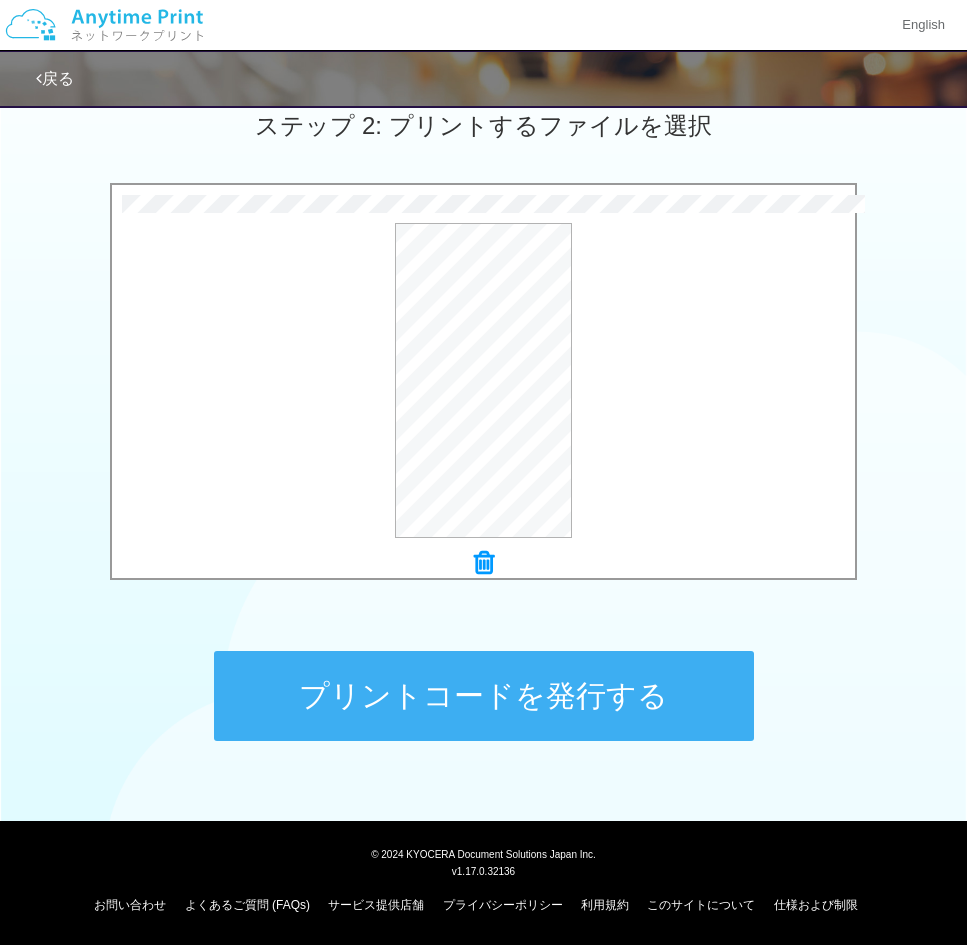 scroll, scrollTop: 576, scrollLeft: 0, axis: vertical 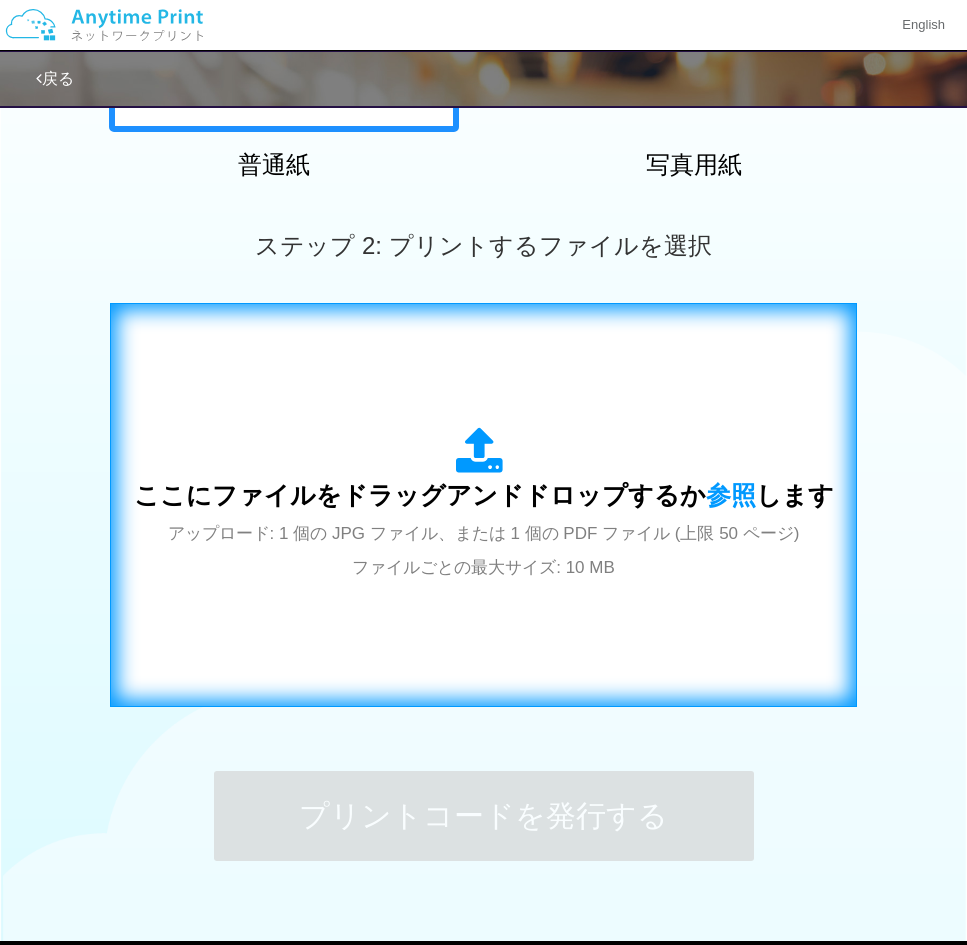 click on "ここにファイルをドラッグアンドドロップするか 参照 します アップロード: 1 個の JPG ファイル、または 1 個の PDF ファイル (上限 50 ページ) ファイルごとの最大サイズ: 10 MB" at bounding box center [484, 505] 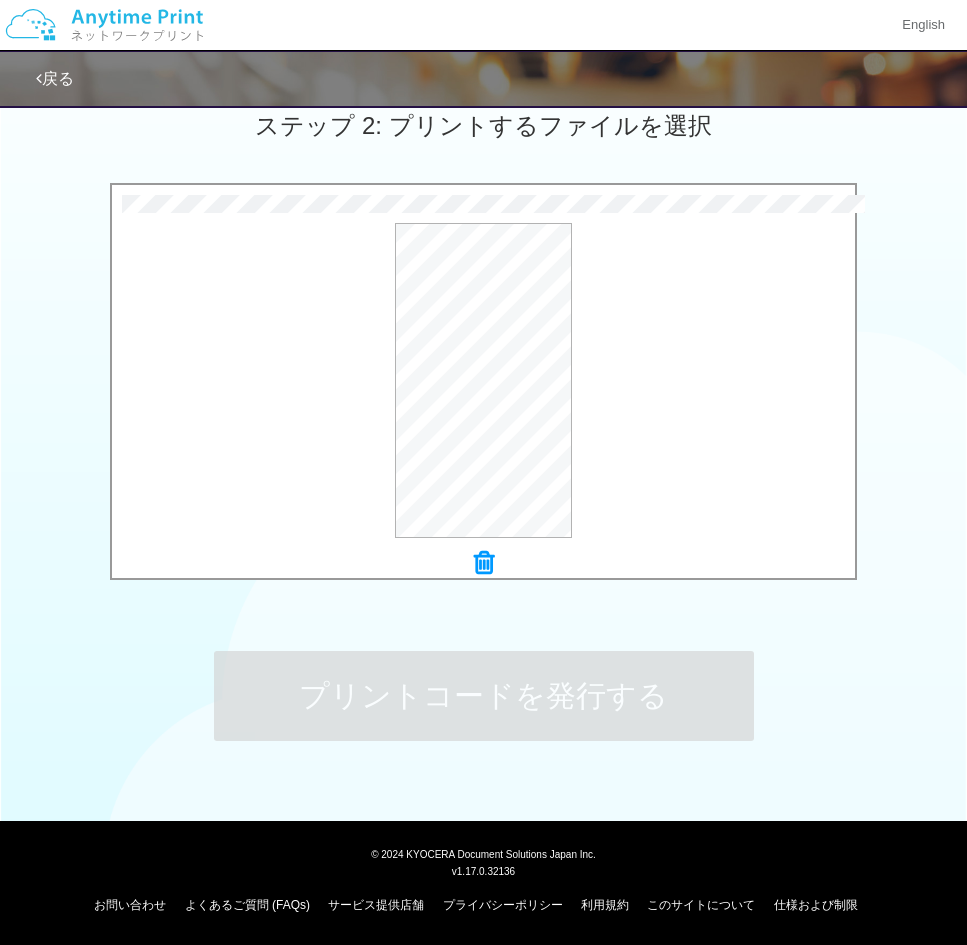 scroll, scrollTop: 575, scrollLeft: 0, axis: vertical 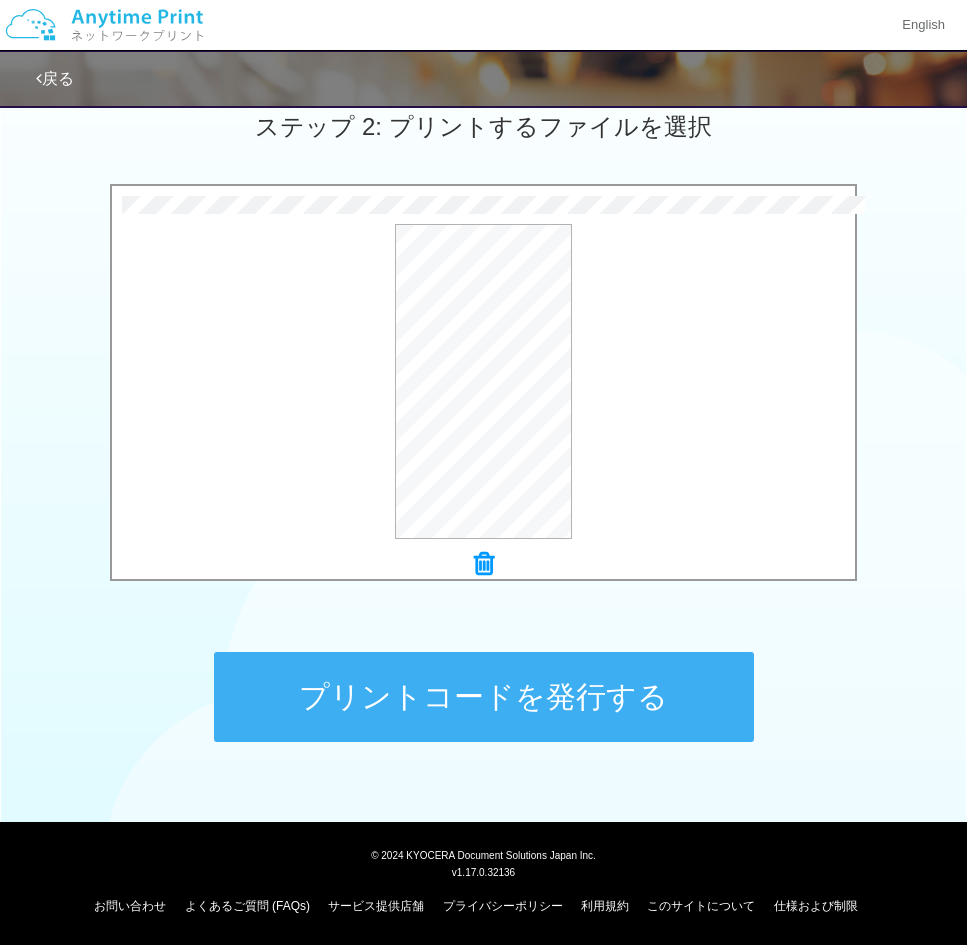 click on "プリントコードを発行する" at bounding box center [484, 697] 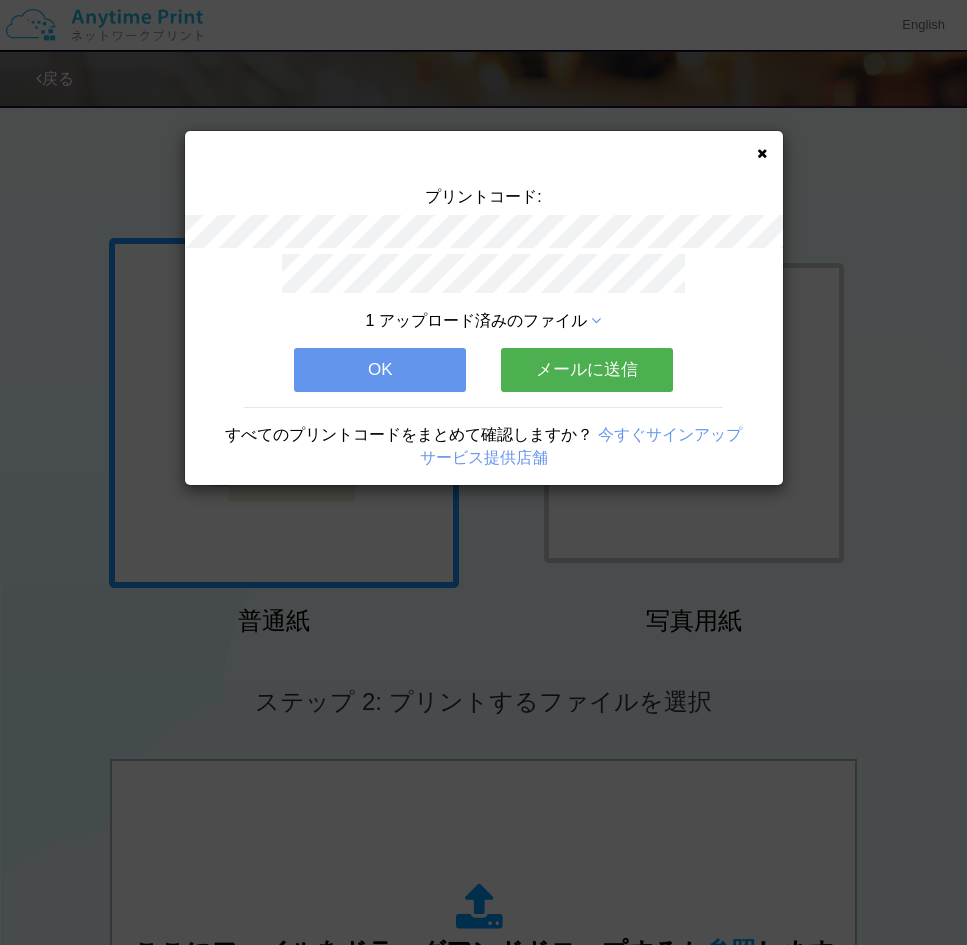 click on "メールに送信" at bounding box center [587, 370] 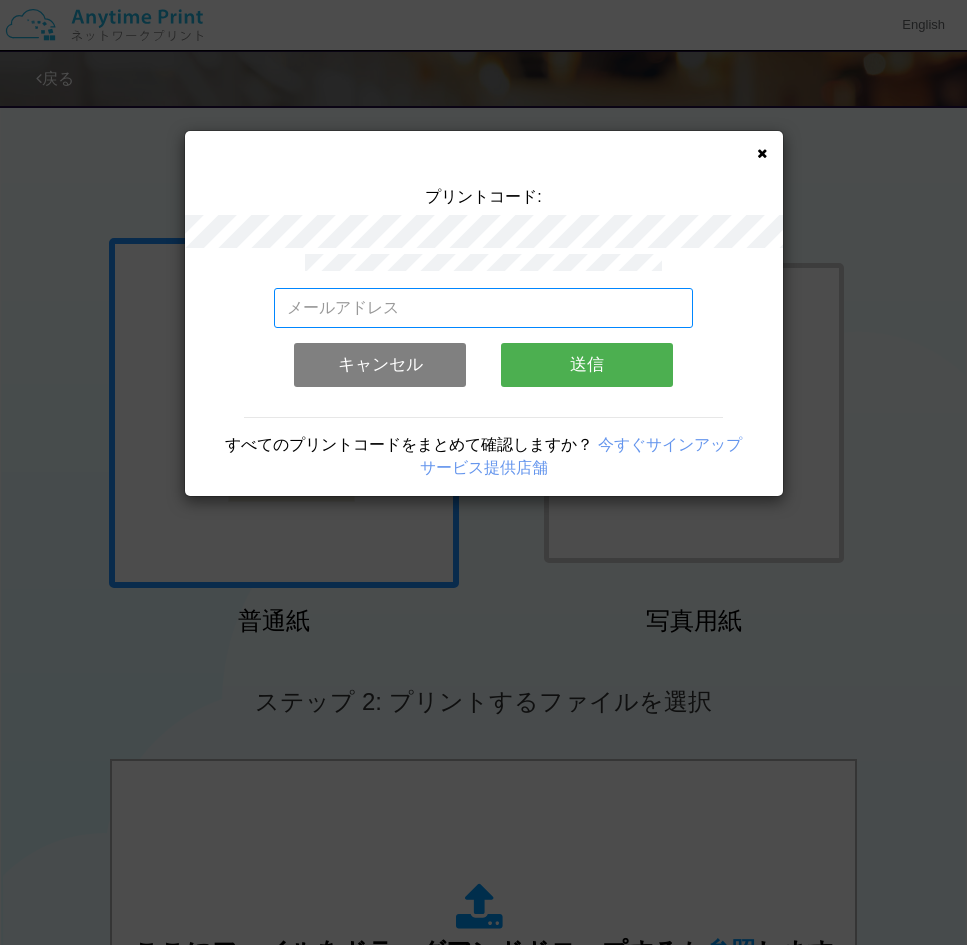 click at bounding box center [483, 308] 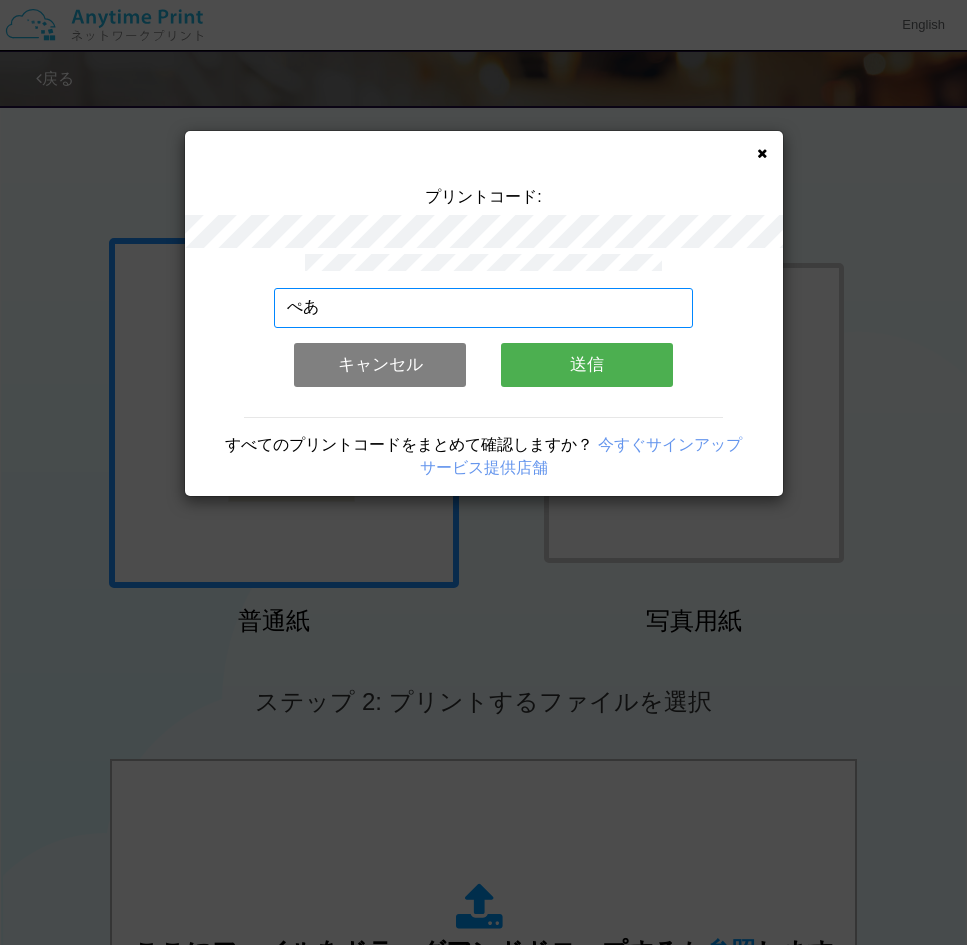type on "ぺ" 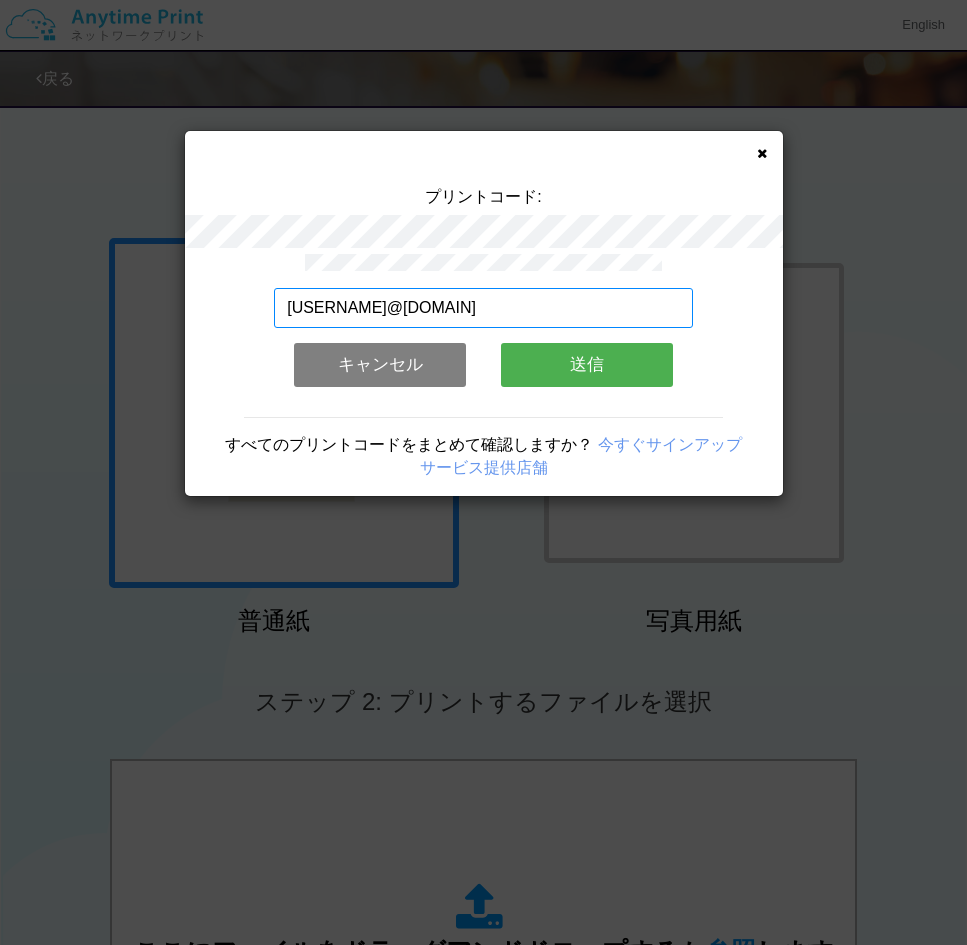 type on "[USERNAME]@[DOMAIN]" 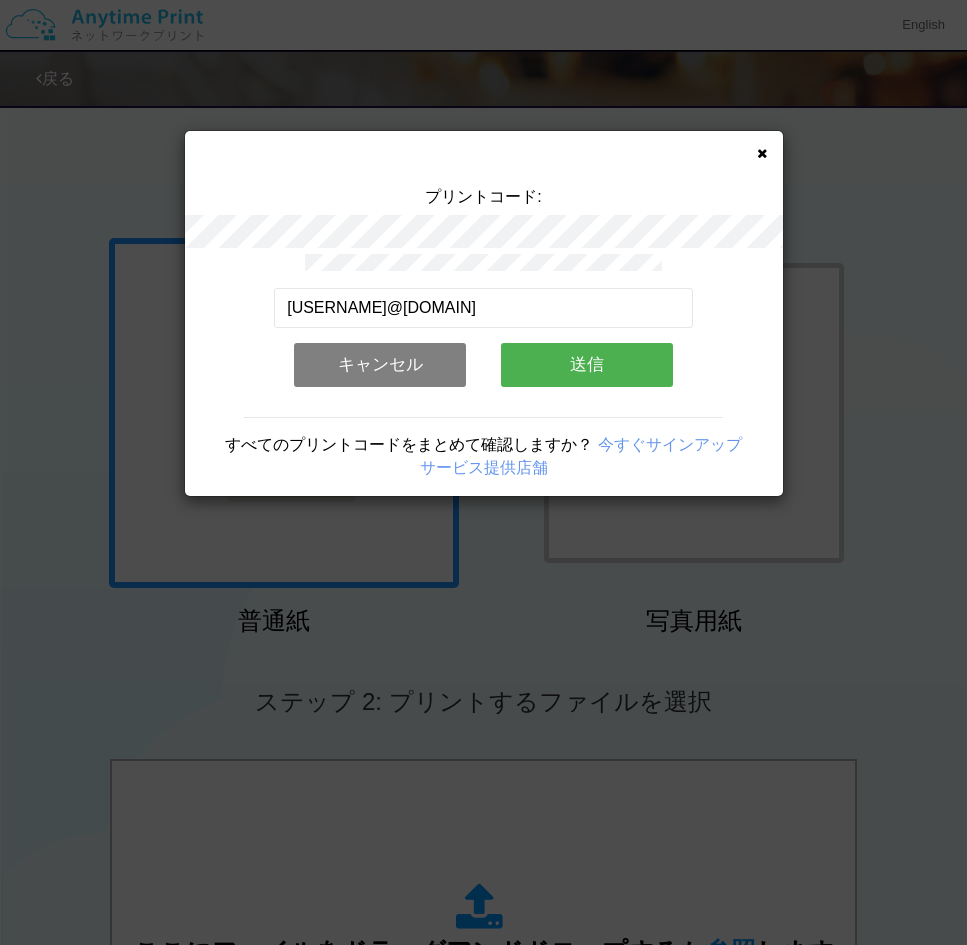 click on "送信" at bounding box center (587, 365) 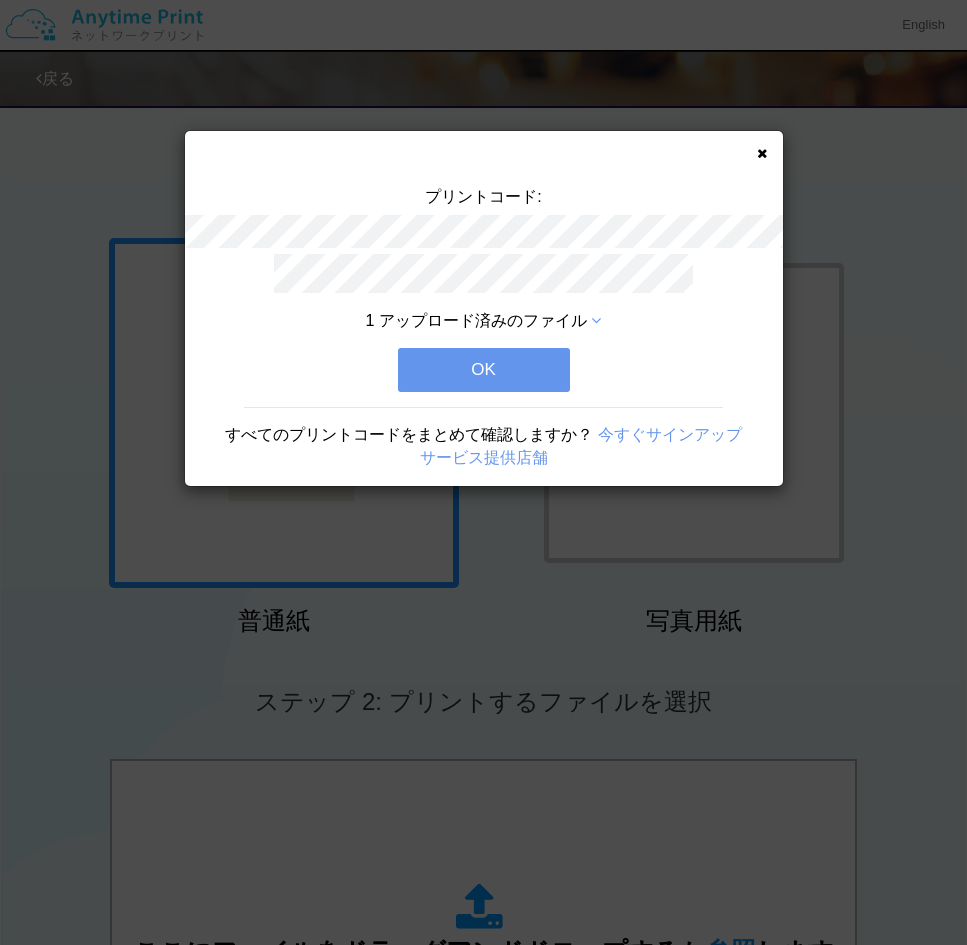 click on "1 アップロード済みのファイル" at bounding box center [483, 321] 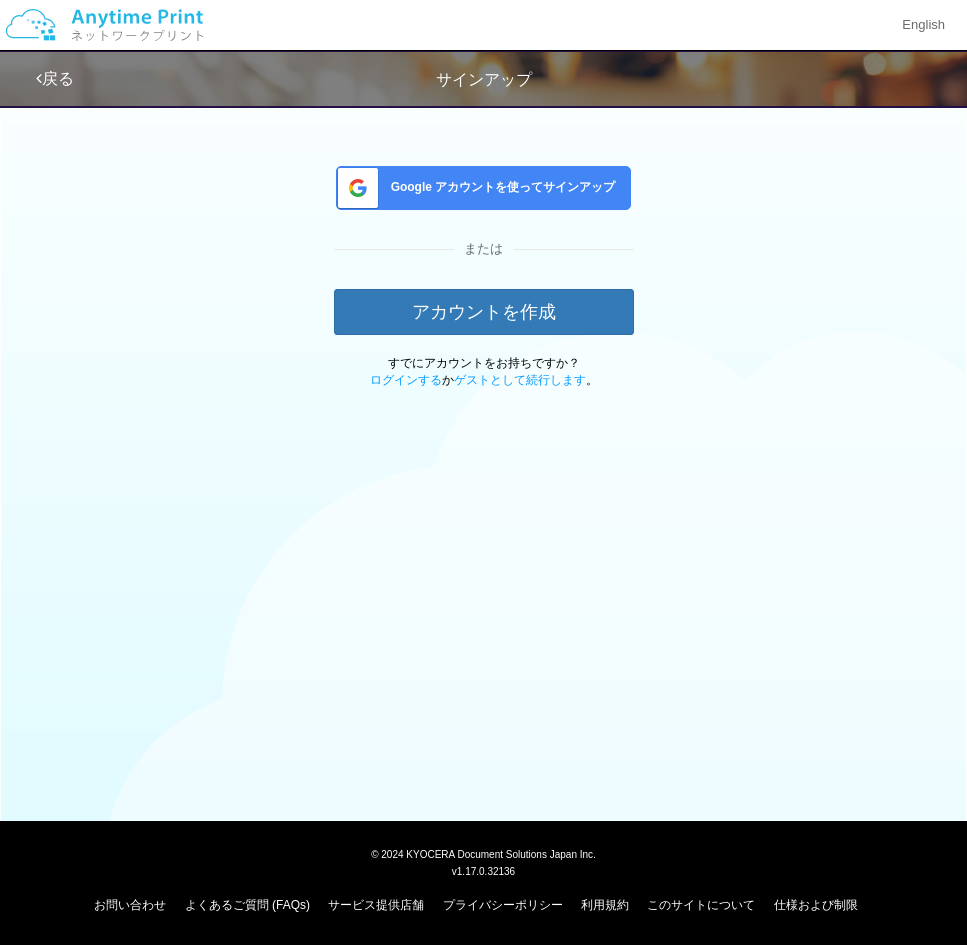 click on "Google アカウントを使ってサインアップ" at bounding box center (483, 188) 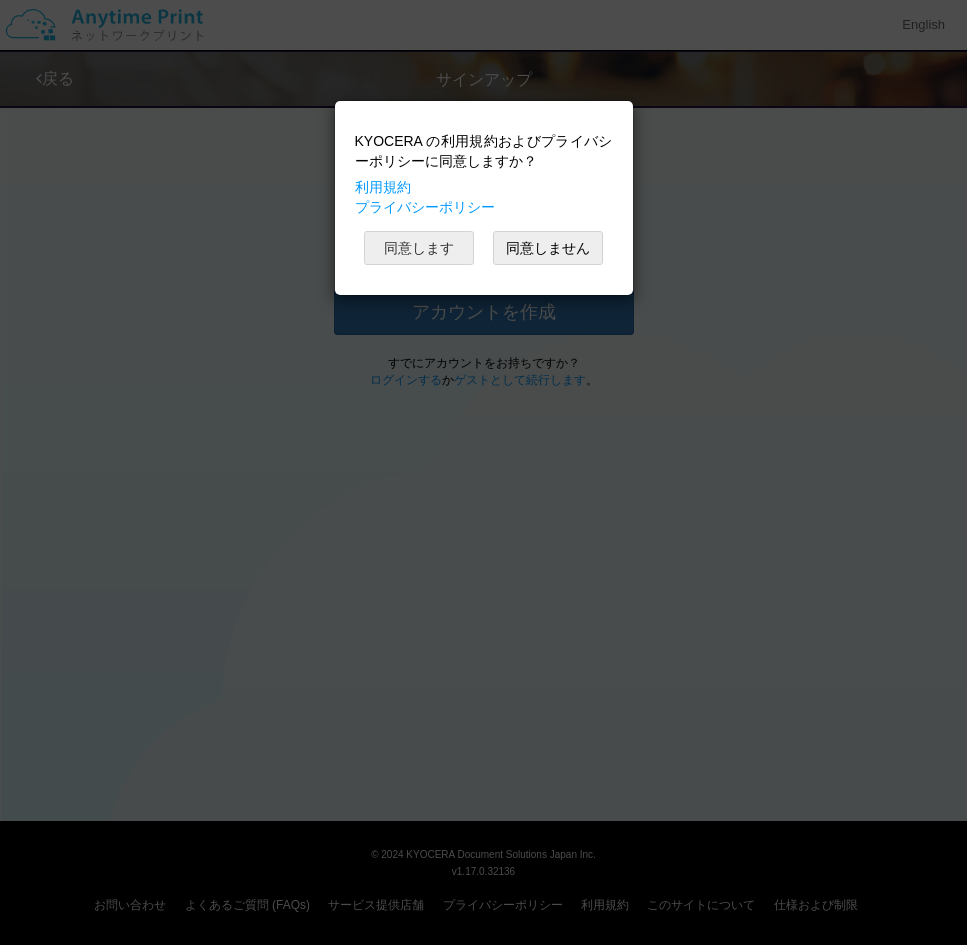 click on "同意します" at bounding box center [419, 248] 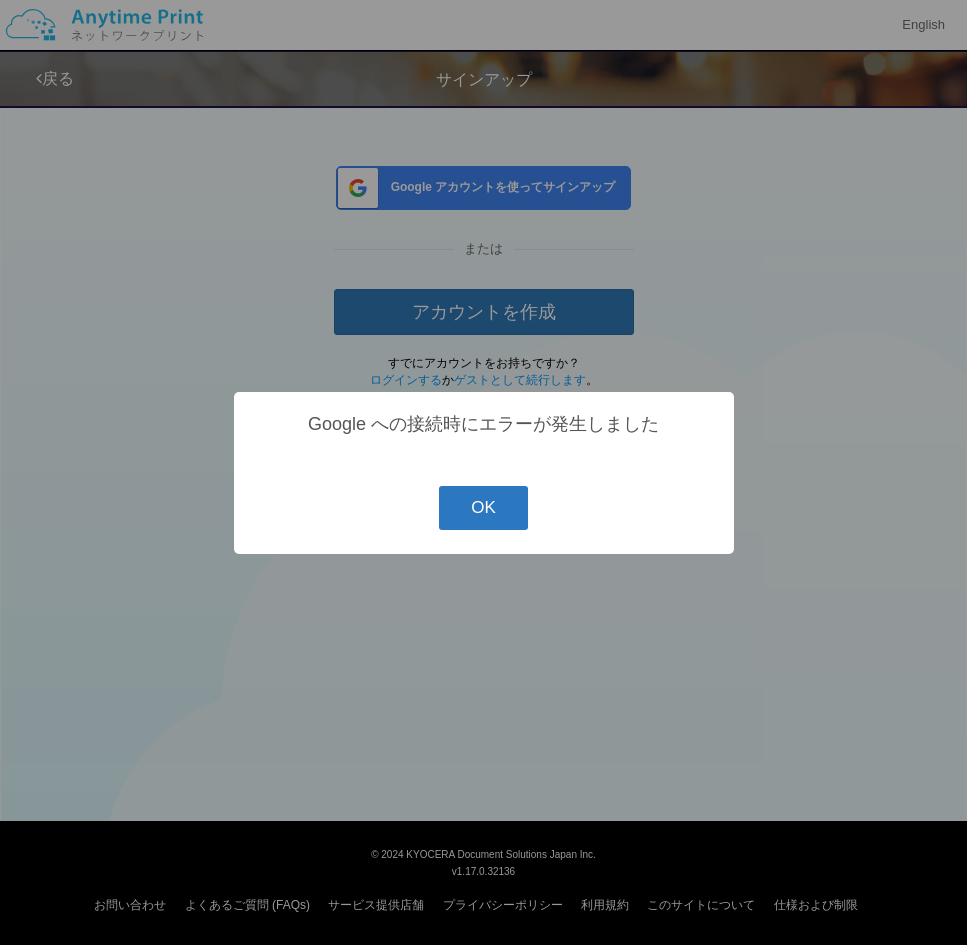 click on "OK" at bounding box center [483, 508] 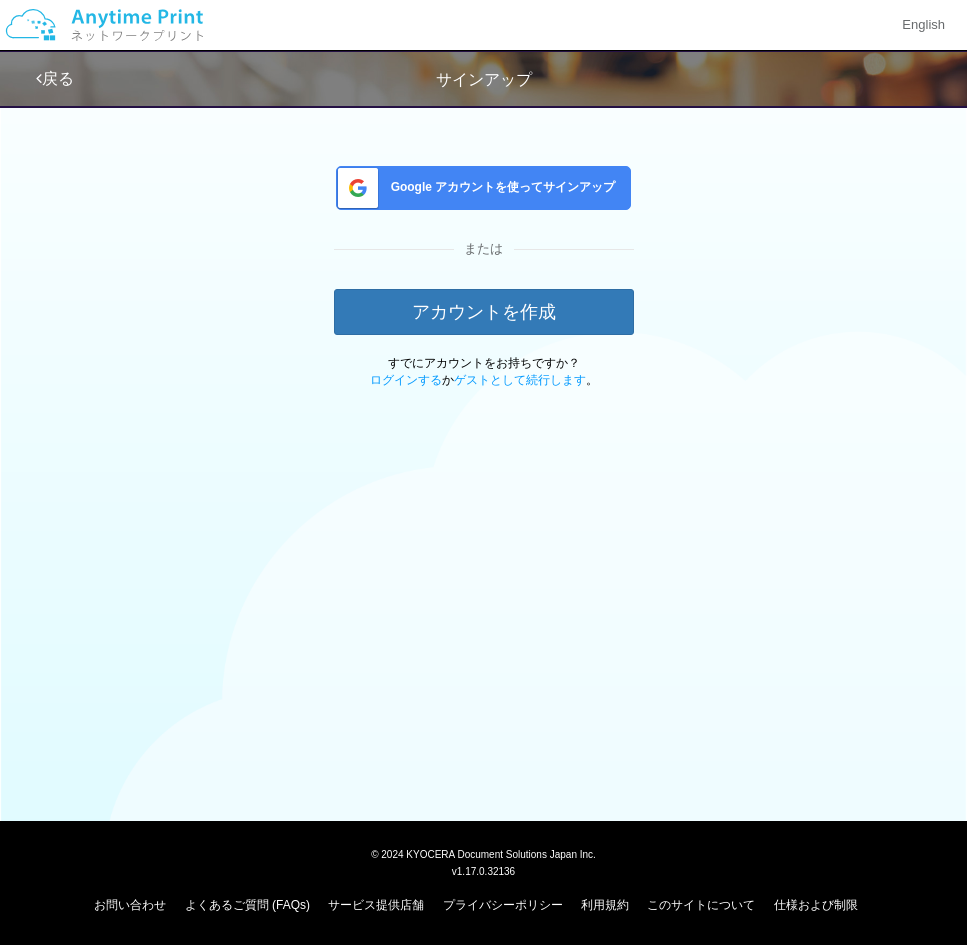 click on "Google アカウントを使ってサインアップ" at bounding box center [483, 188] 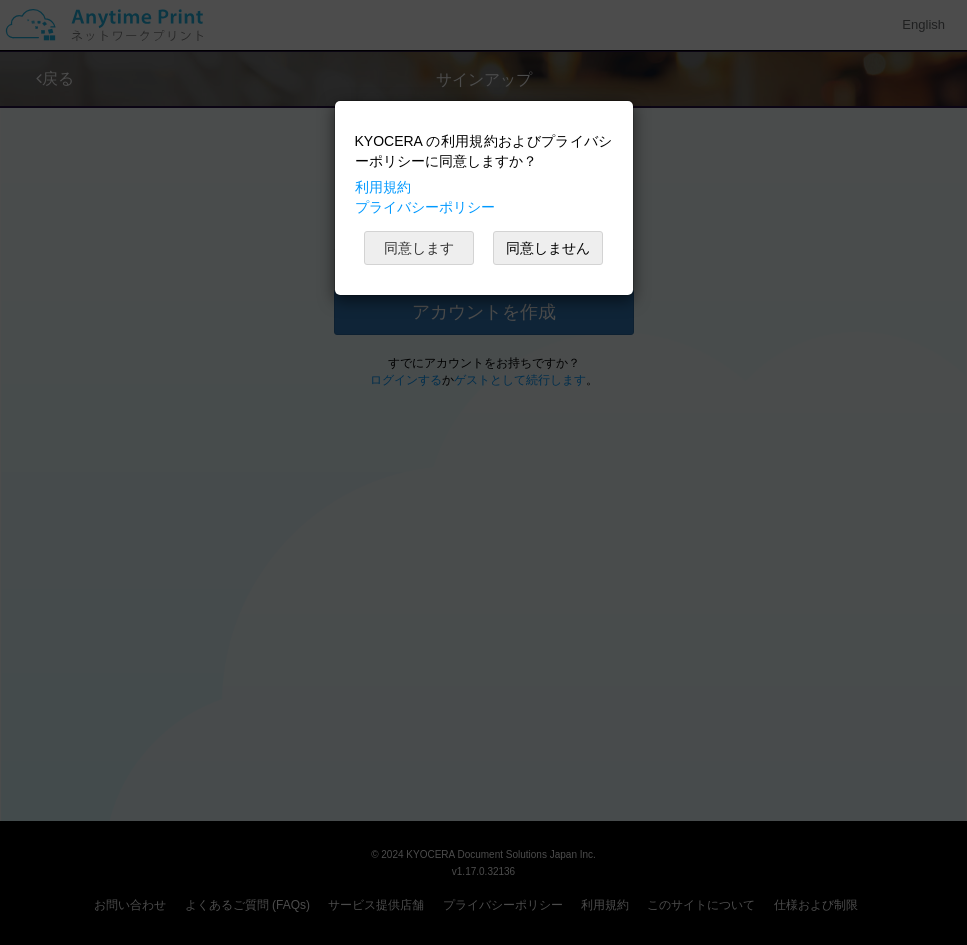 click on "同意します" at bounding box center (419, 248) 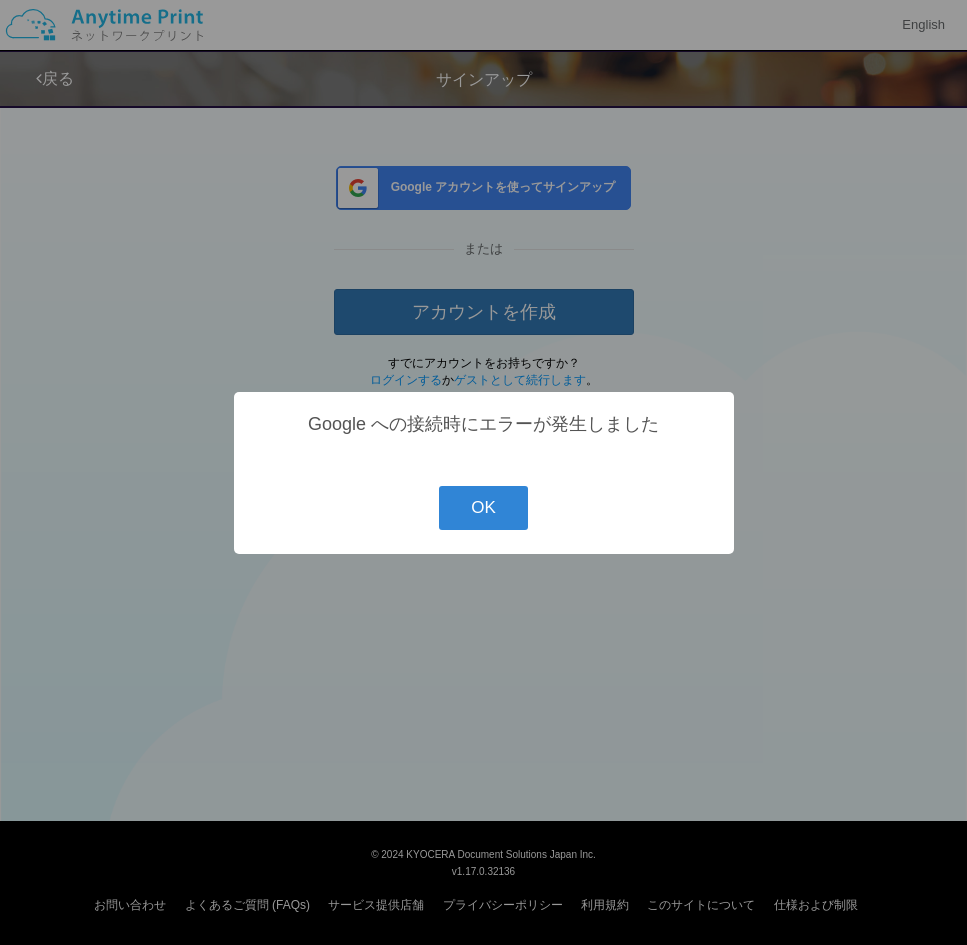 click on "OK" at bounding box center (483, 508) 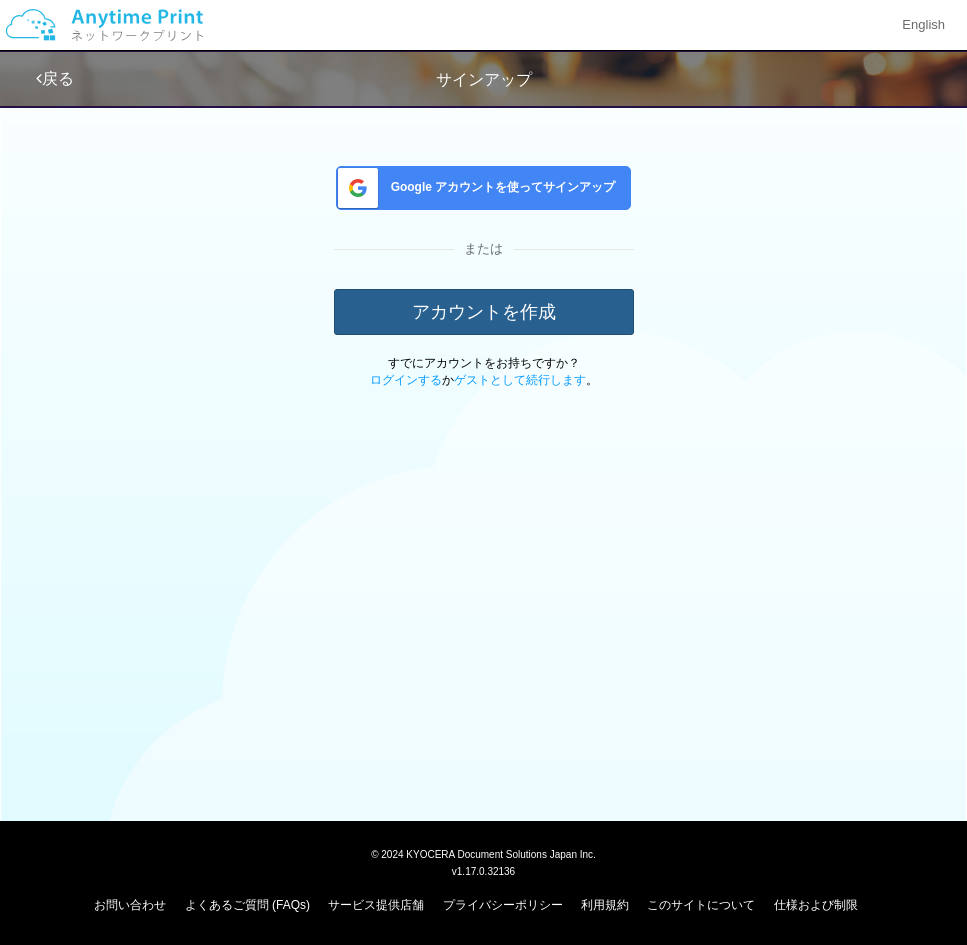 click on "アカウントを作成" at bounding box center [484, 312] 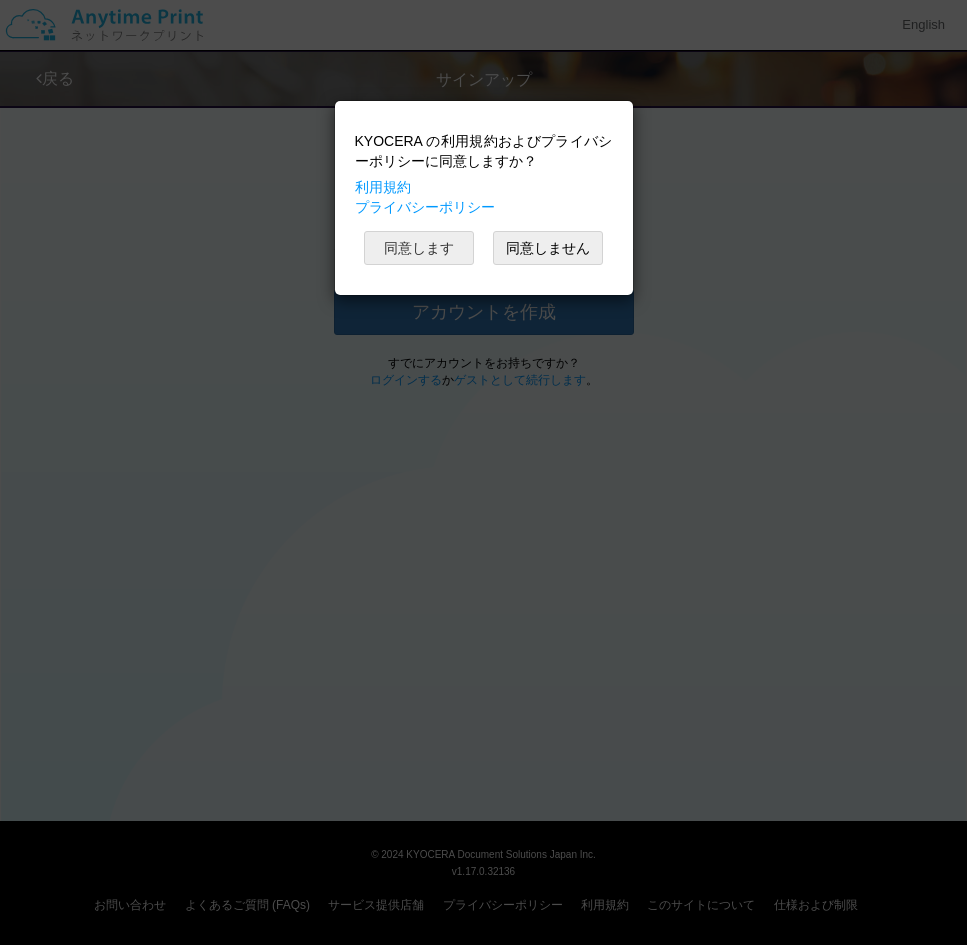 click on "同意します" at bounding box center [419, 248] 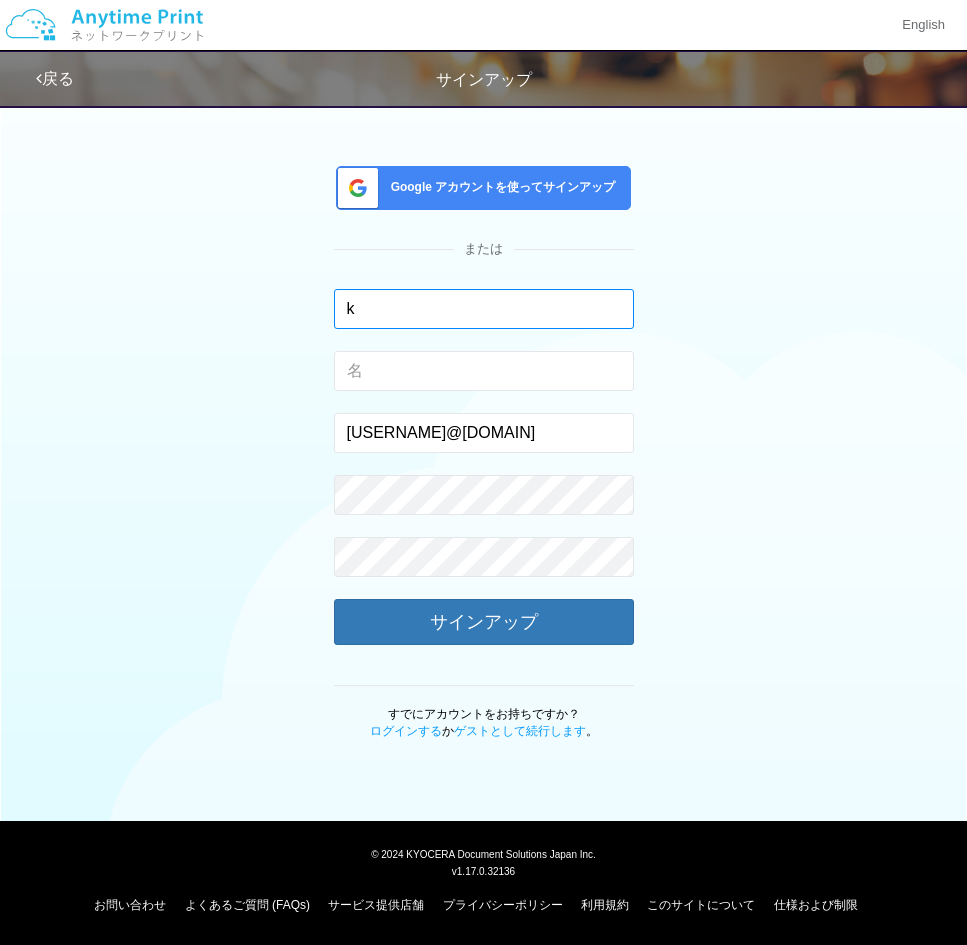 type on "k" 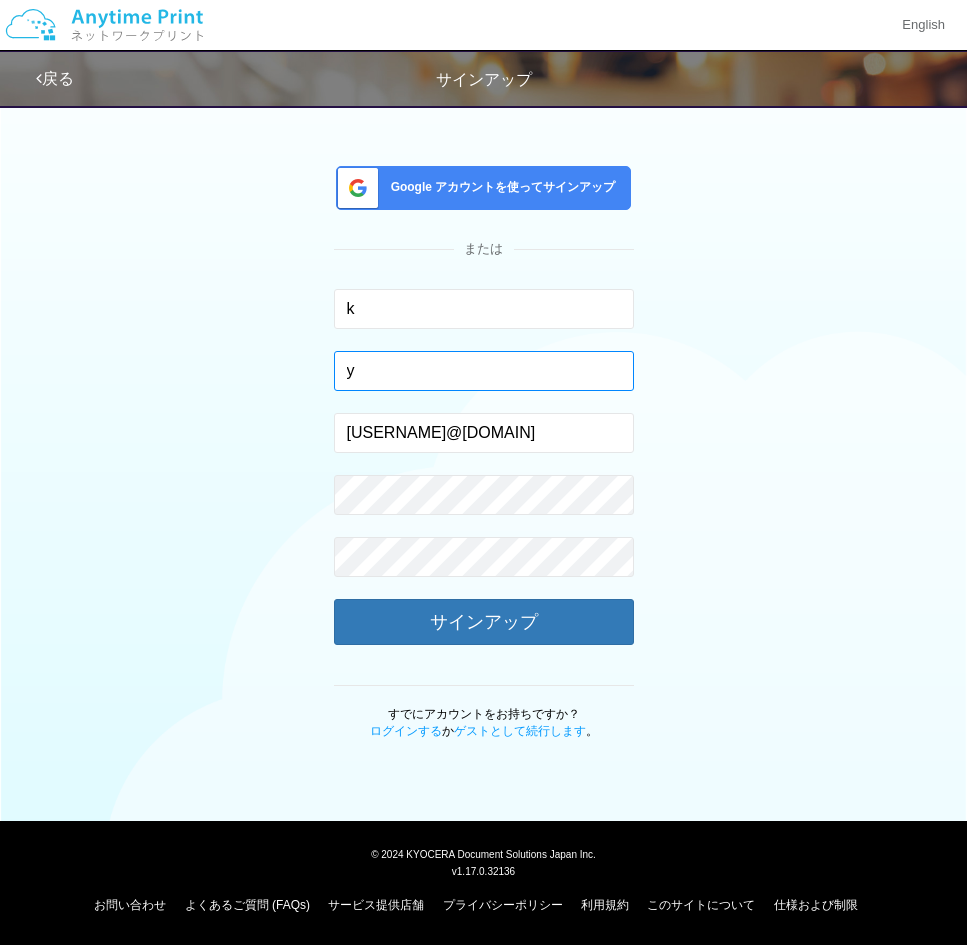 type on "y" 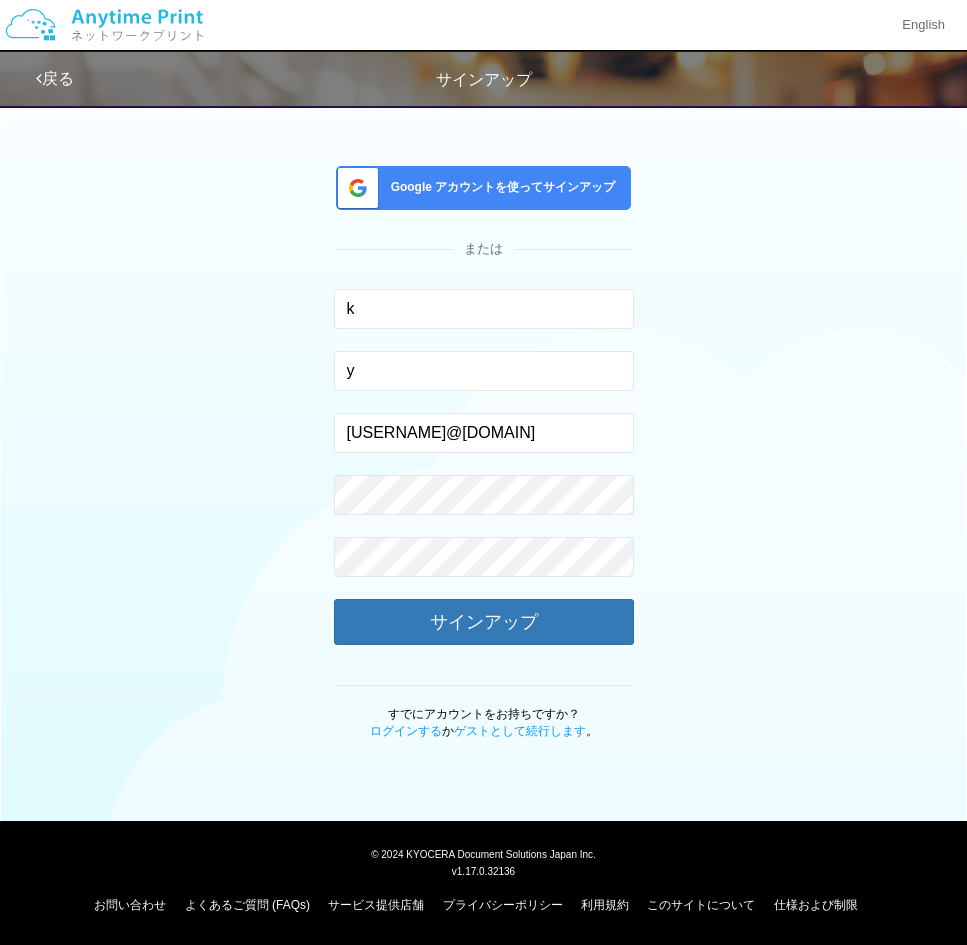 click on "k
入力できるのは文字のみです。
y
入力できるのは文字のみです。
[USERNAME]@[DOMAIN]
有効なメールアドレスを入力してください。
このメールアドレスは、すでに別のアカウントと関連付けられています。
パスワードが一致しません。
サインアップ" at bounding box center [484, 497] 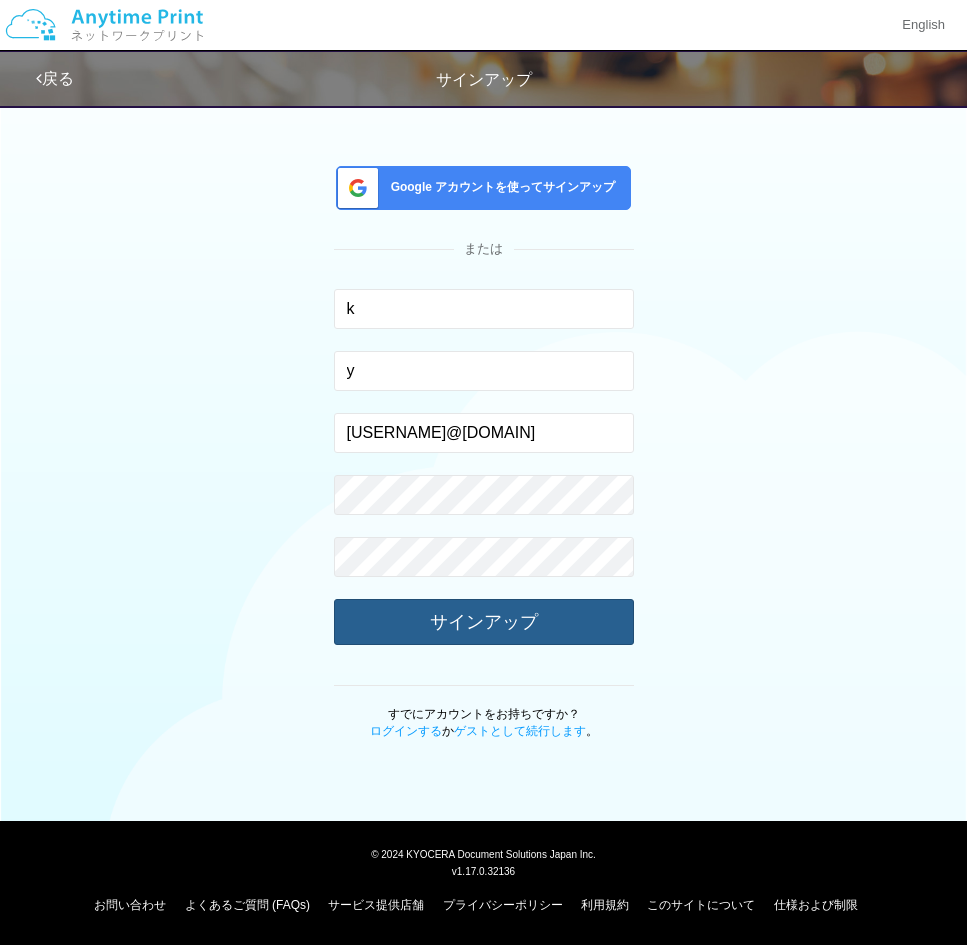 click on "サインアップ" at bounding box center (484, 622) 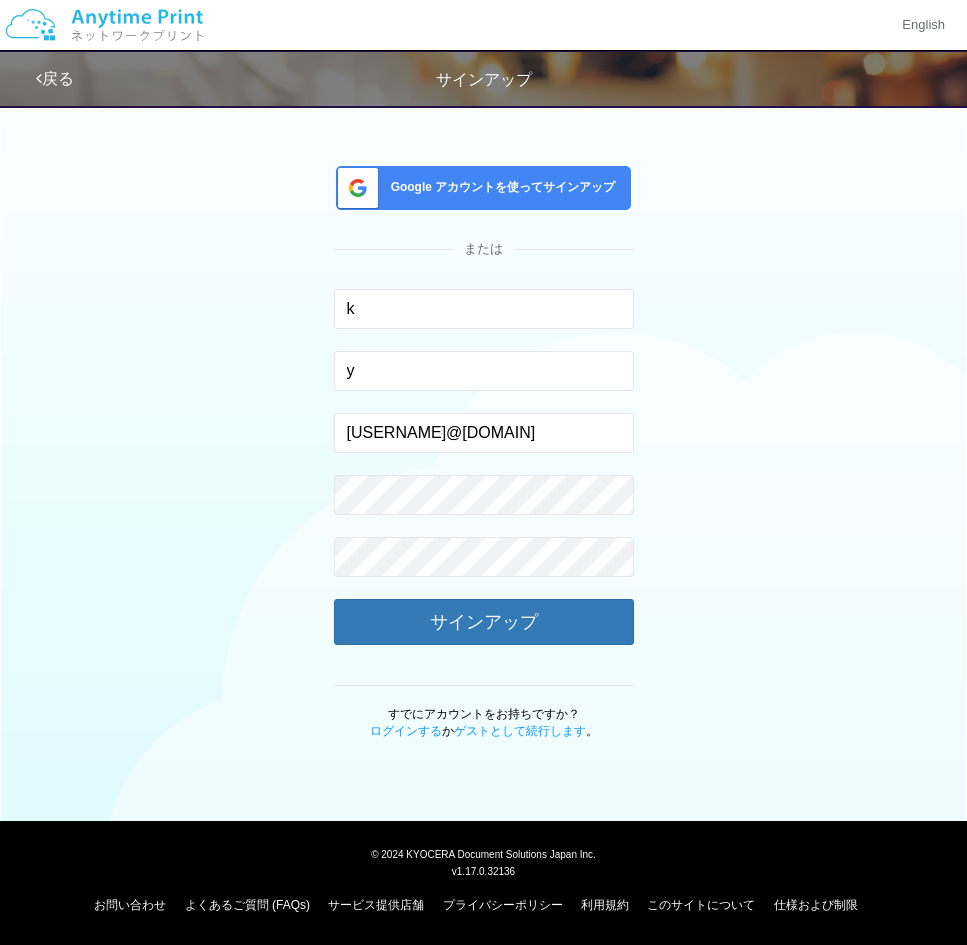 click on "Google アカウントを使ってサインアップ
または
k
入力できるのは文字のみです。
y
入力できるのは文字のみです。
[USERNAME]@[DOMAIN]
有効なメールアドレスを入力してください。
このメールアドレスは、すでに別のアカウントと関連付けられています。
パスワードが一致しません。" at bounding box center (484, 417) 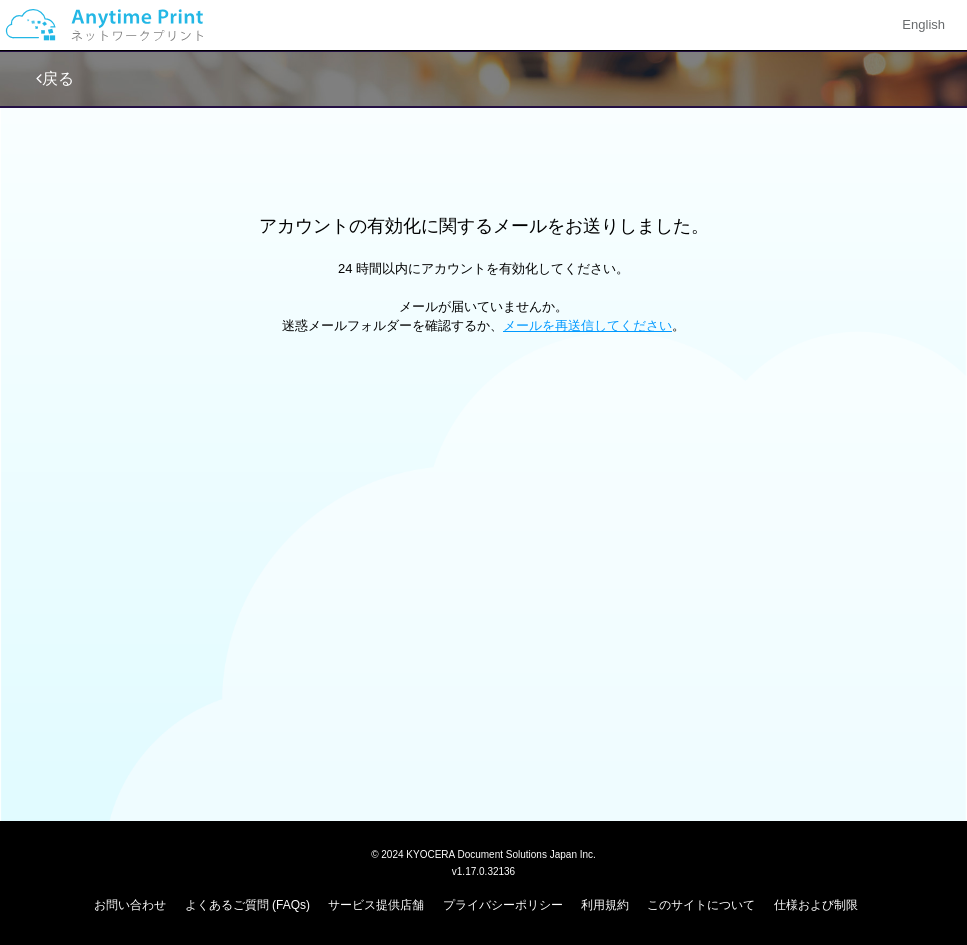 click at bounding box center [104, 25] 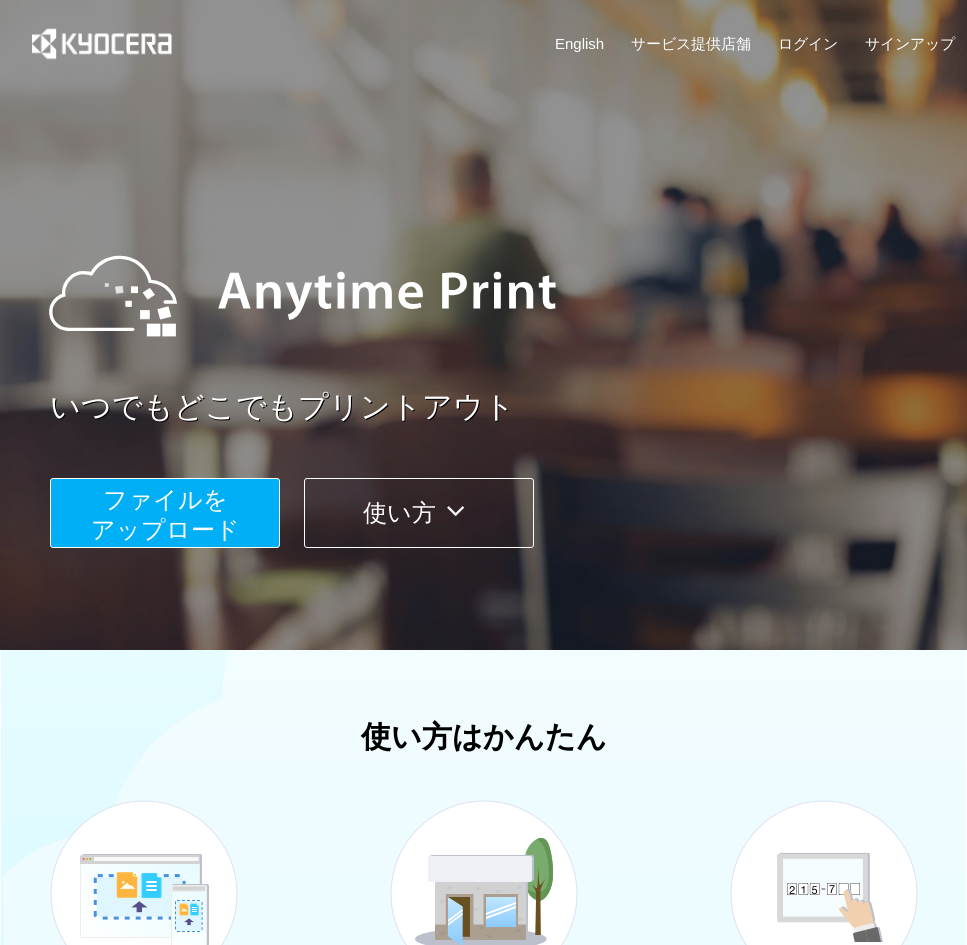 click on "ファイルを ​​アップロード" at bounding box center [165, 514] 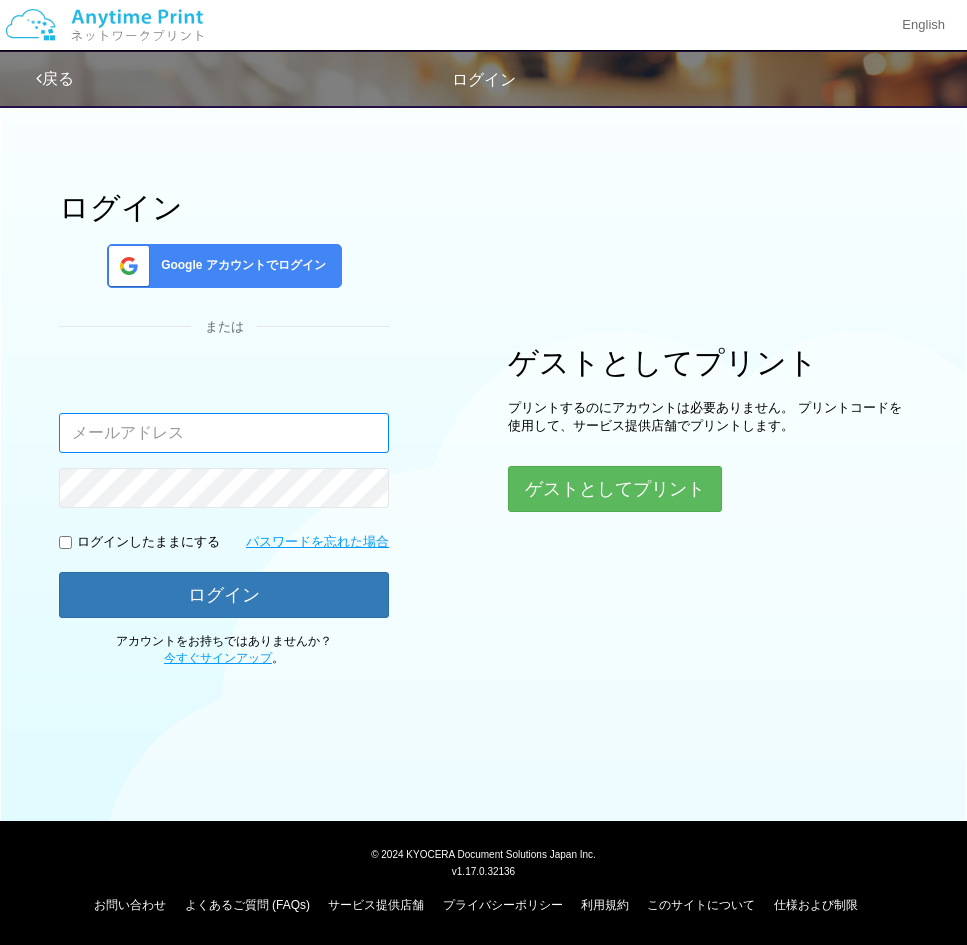 type on "[USERNAME]@[DOMAIN]" 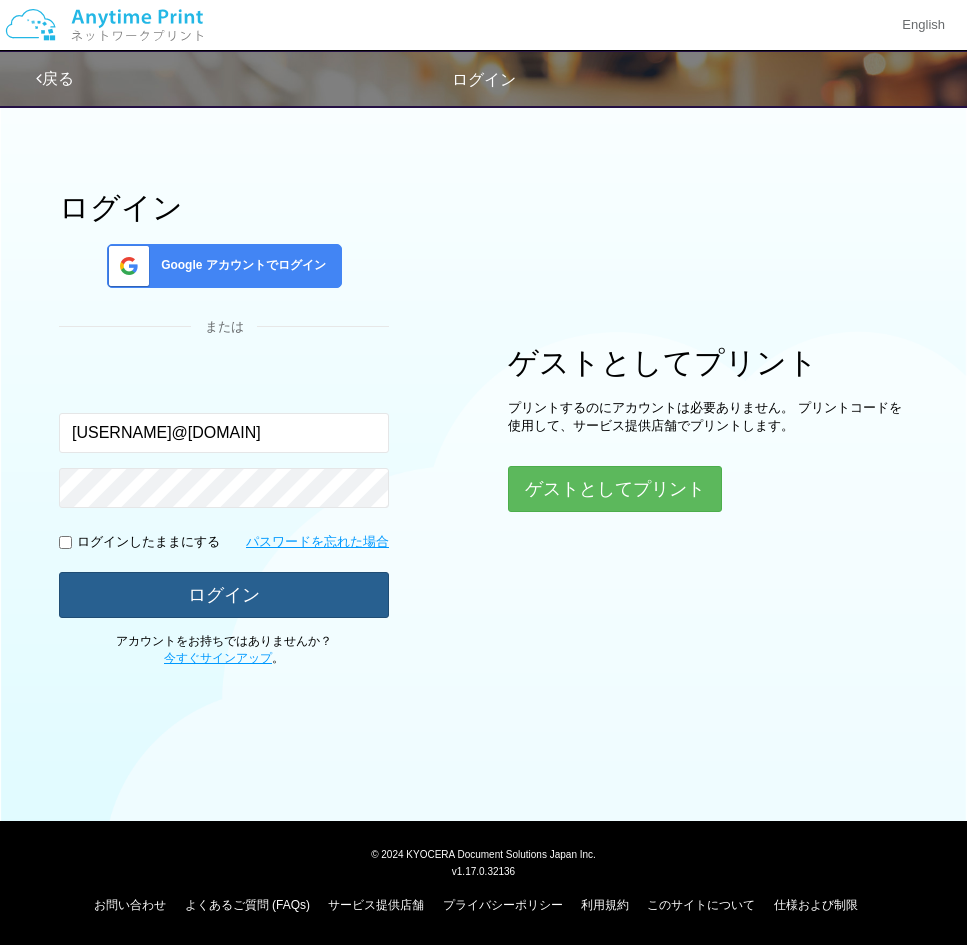 click on "ログイン" at bounding box center (224, 595) 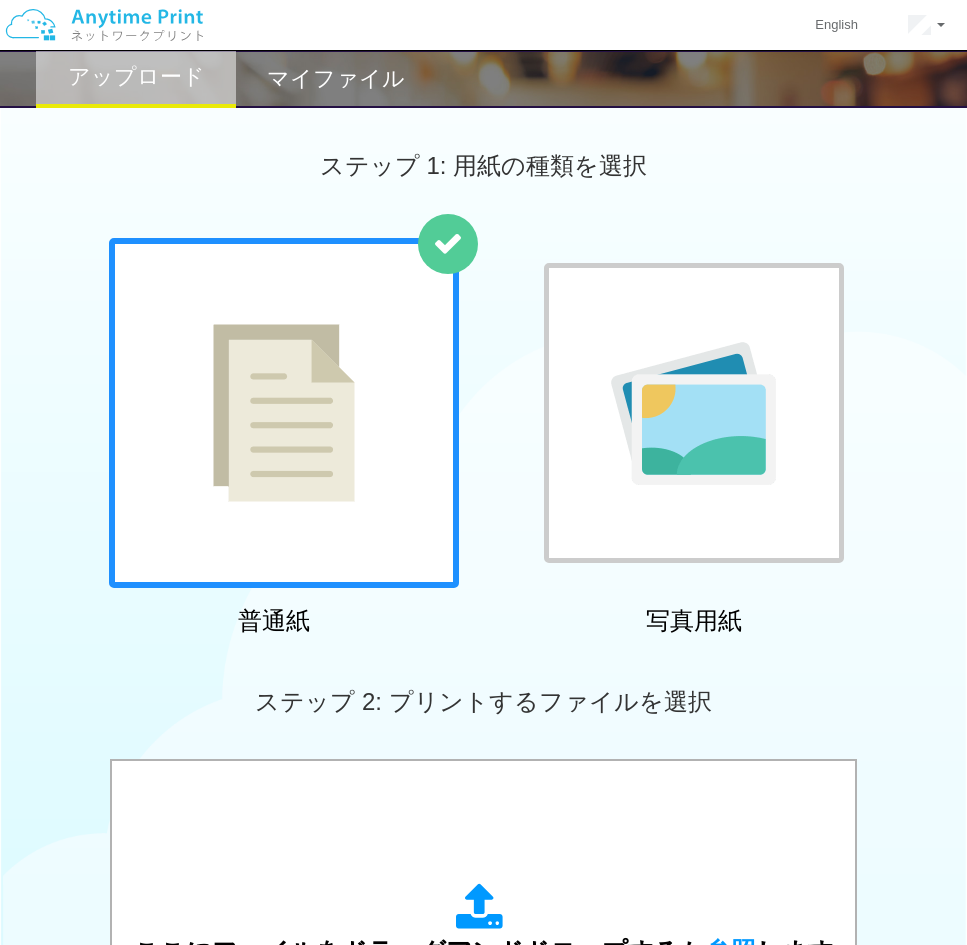click at bounding box center (284, 413) 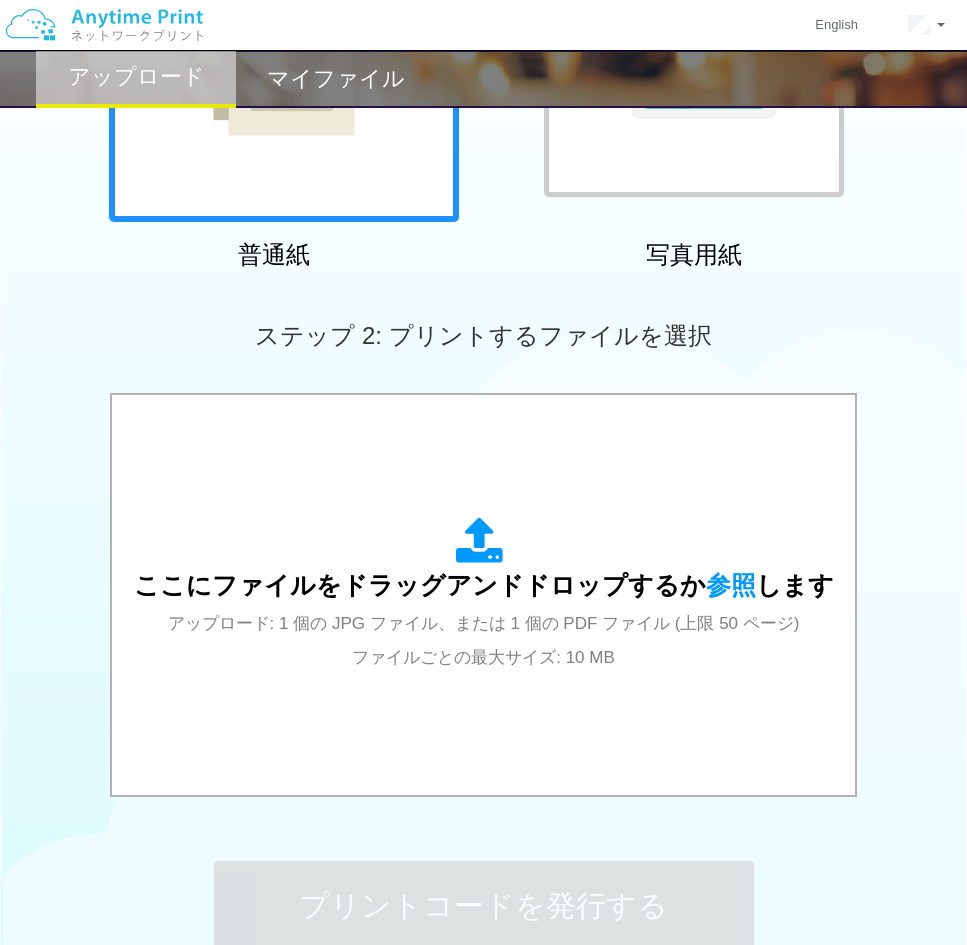 scroll, scrollTop: 435, scrollLeft: 0, axis: vertical 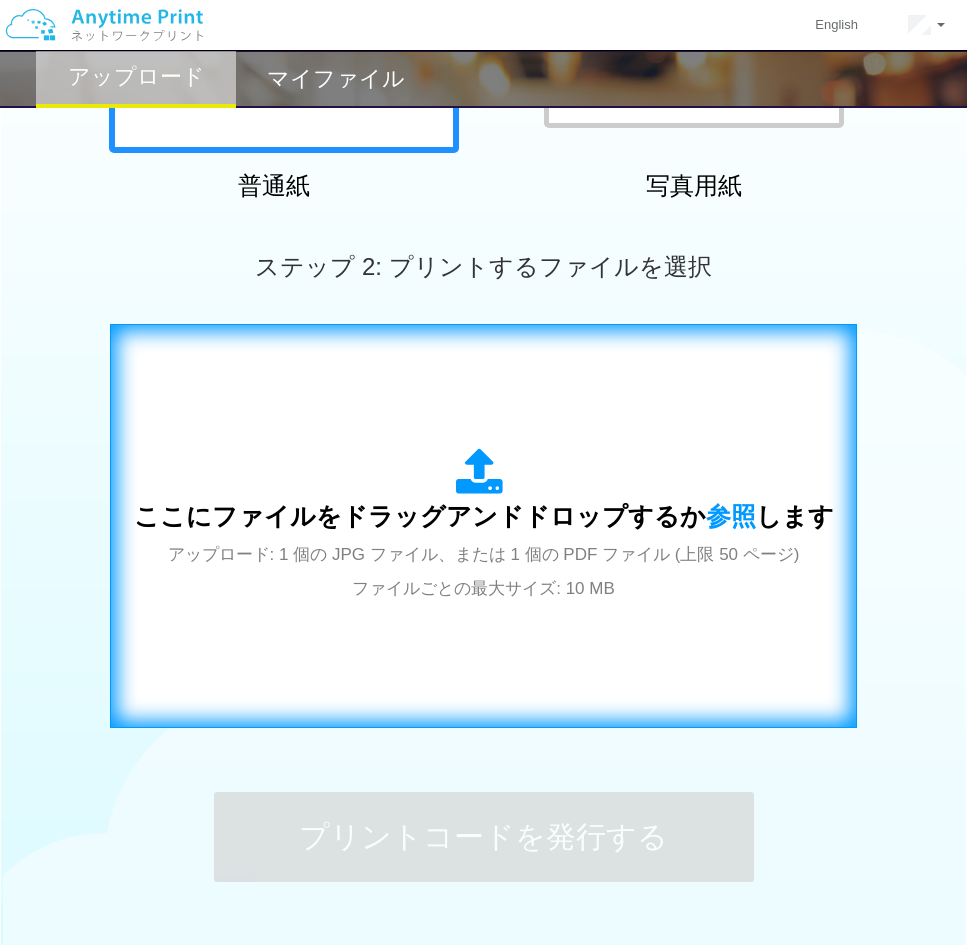click on "ここにファイルをドラッグアンドドロップするか 参照 します" at bounding box center (484, 516) 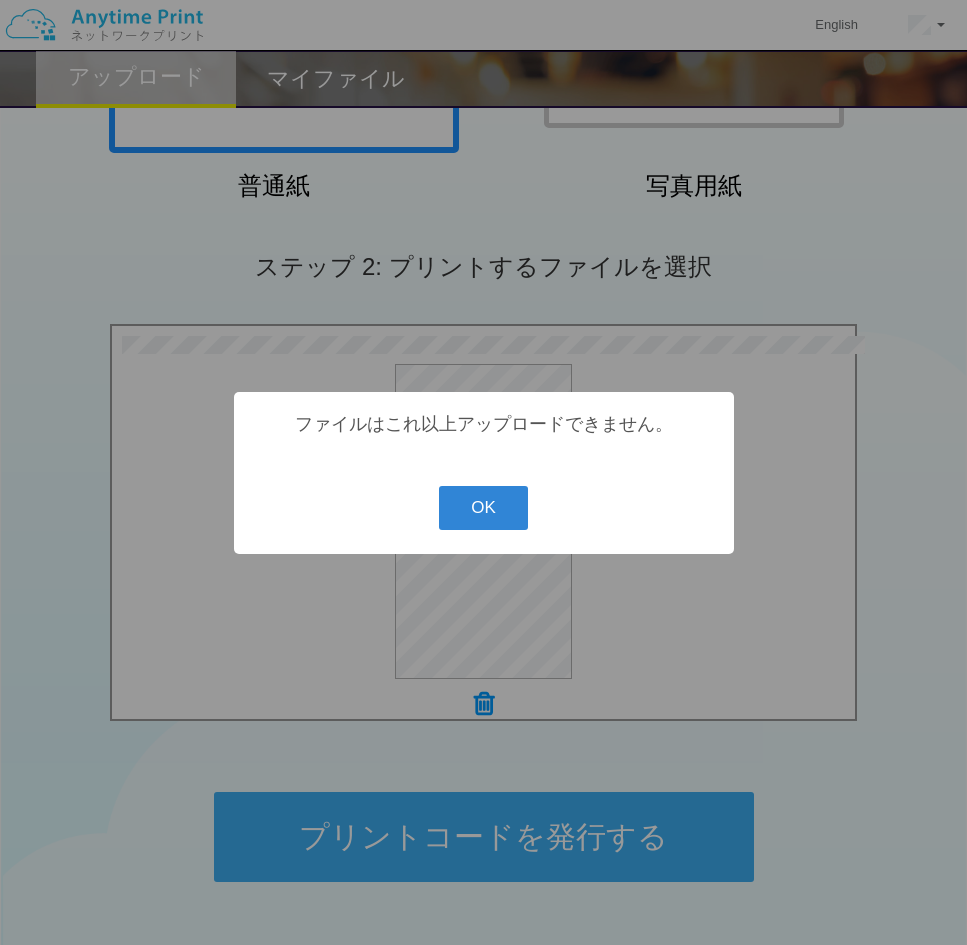 type 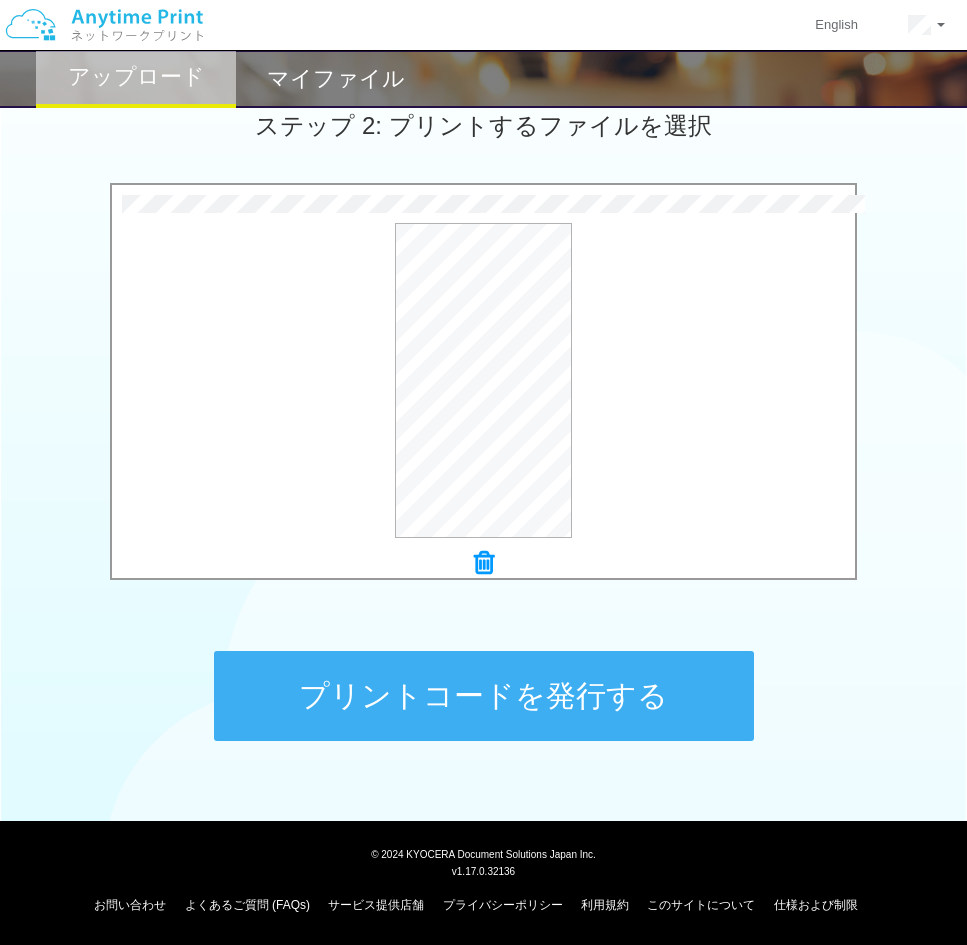 scroll, scrollTop: 575, scrollLeft: 0, axis: vertical 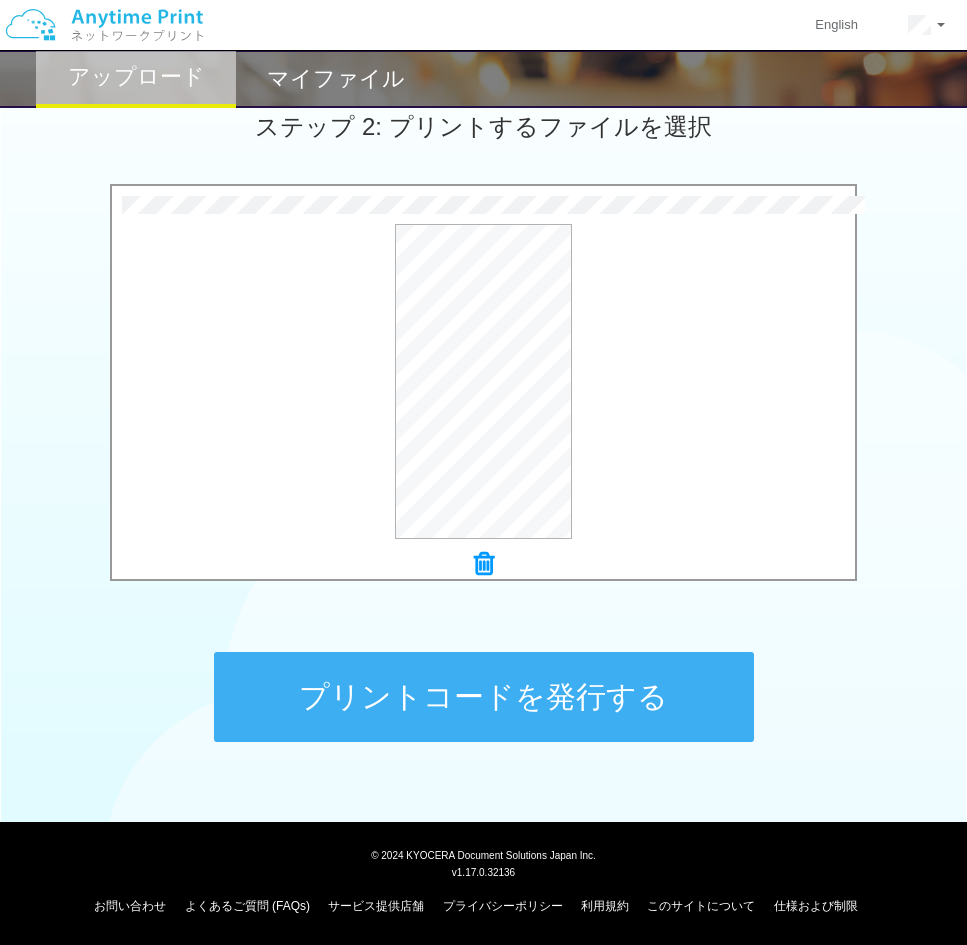 click on "プリントコードを発行する" at bounding box center (484, 697) 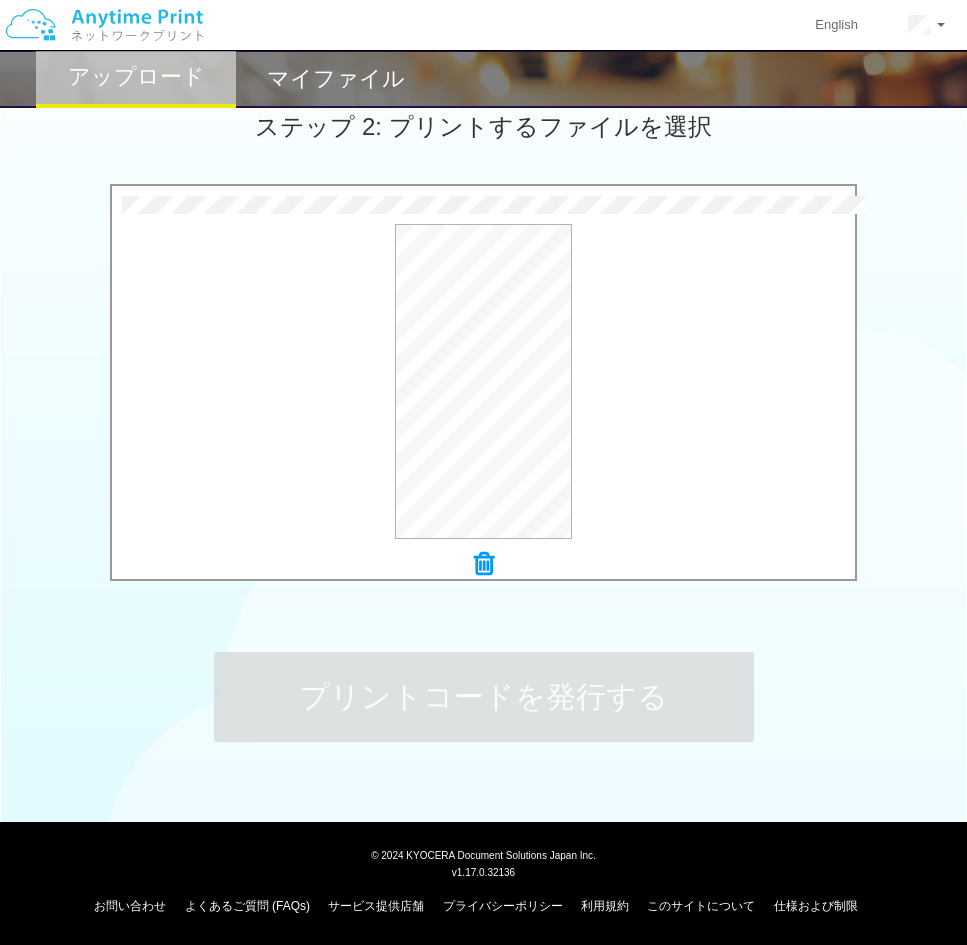 scroll, scrollTop: 0, scrollLeft: 0, axis: both 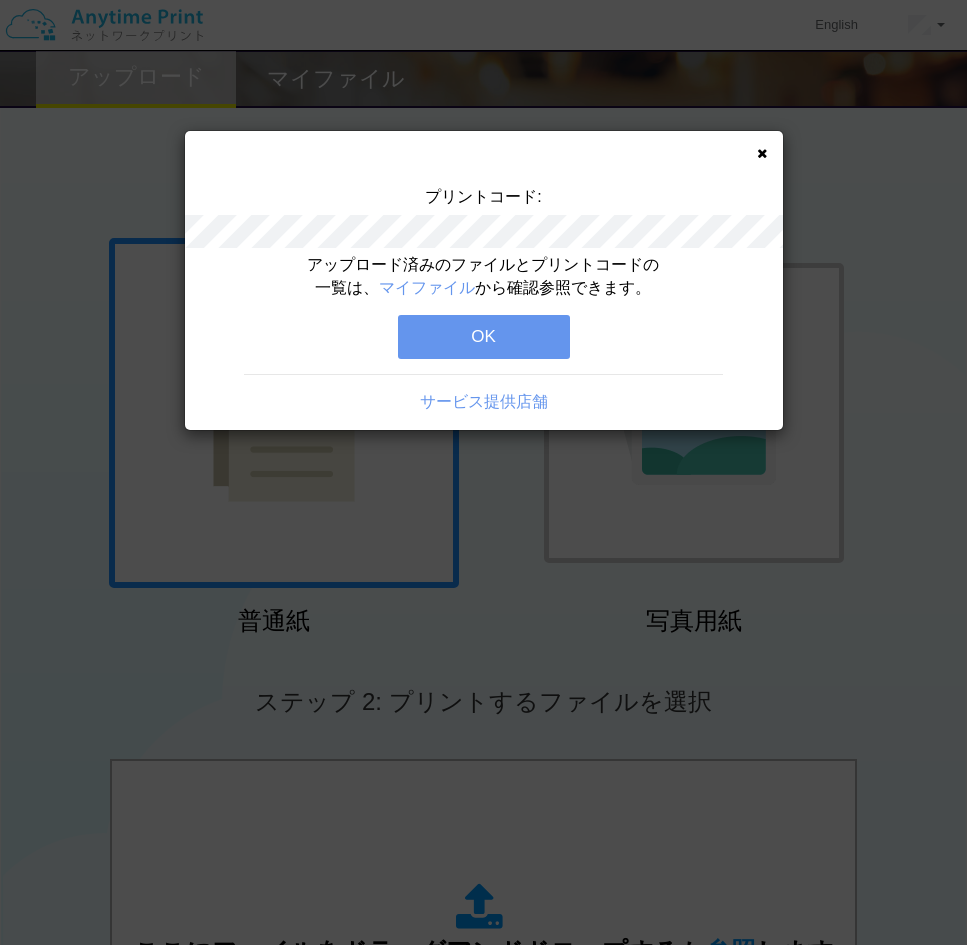 drag, startPoint x: 461, startPoint y: 338, endPoint x: 451, endPoint y: 335, distance: 10.440307 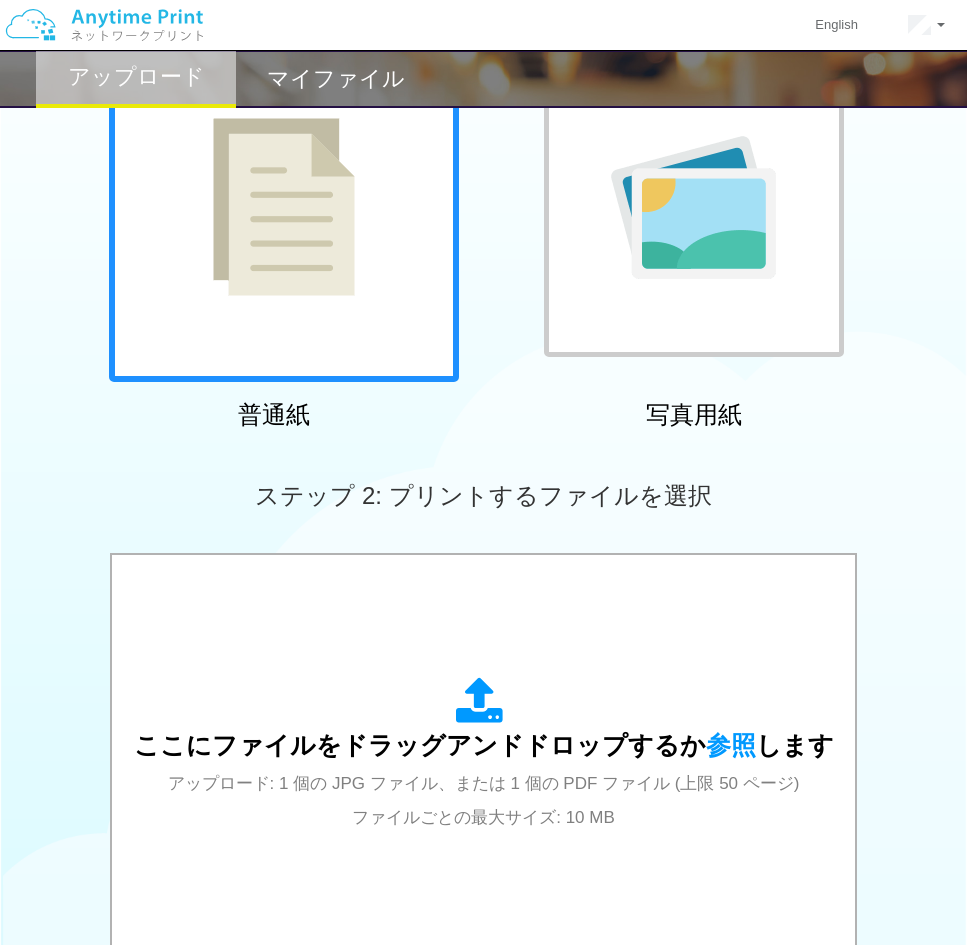 scroll, scrollTop: 511, scrollLeft: 0, axis: vertical 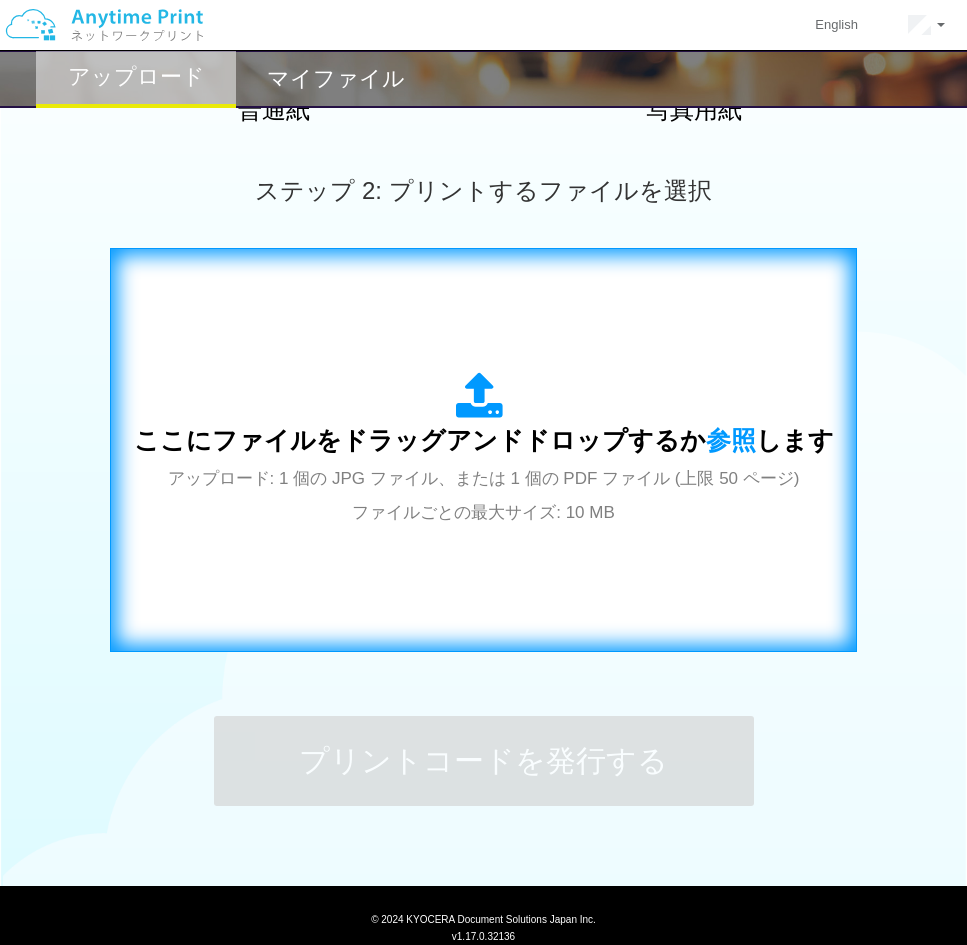 click on "アップロード: 1 個の JPG ファイル、または 1 個の PDF ファイル (上限 50 ページ) ファイルごとの最大サイズ: 10 MB" at bounding box center (484, 495) 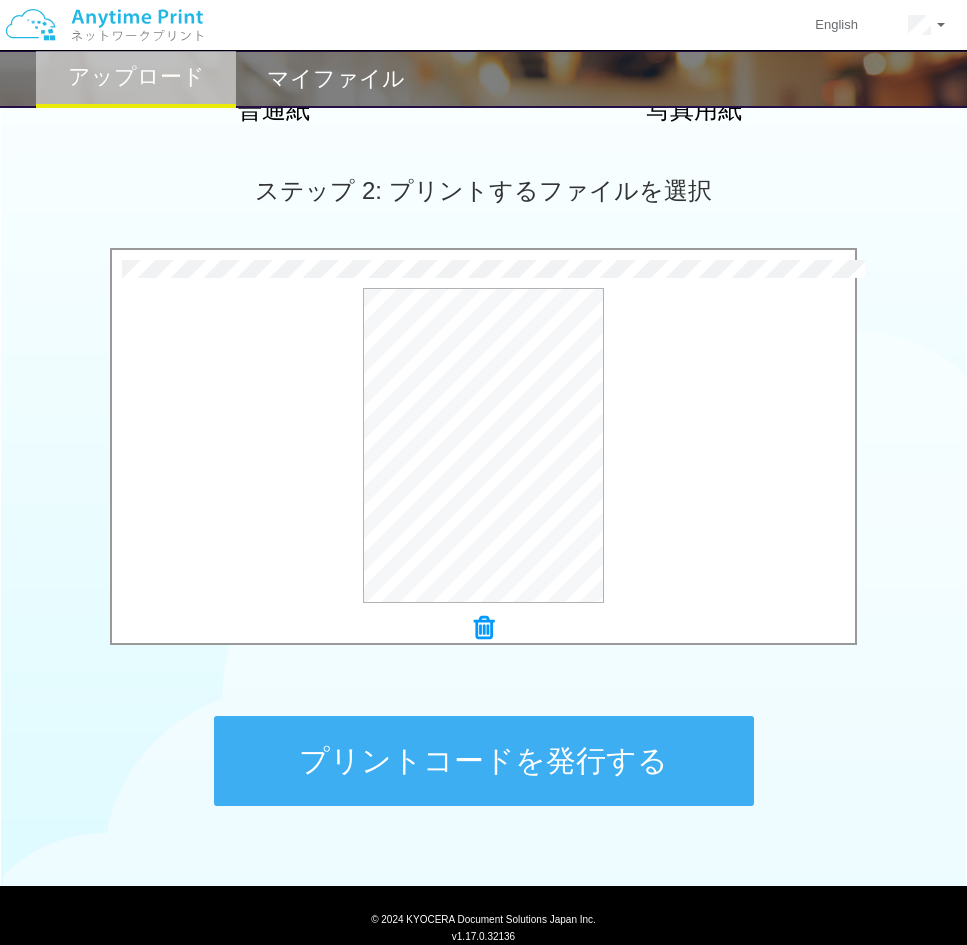 click on "プリントコードを発行する" at bounding box center [484, 761] 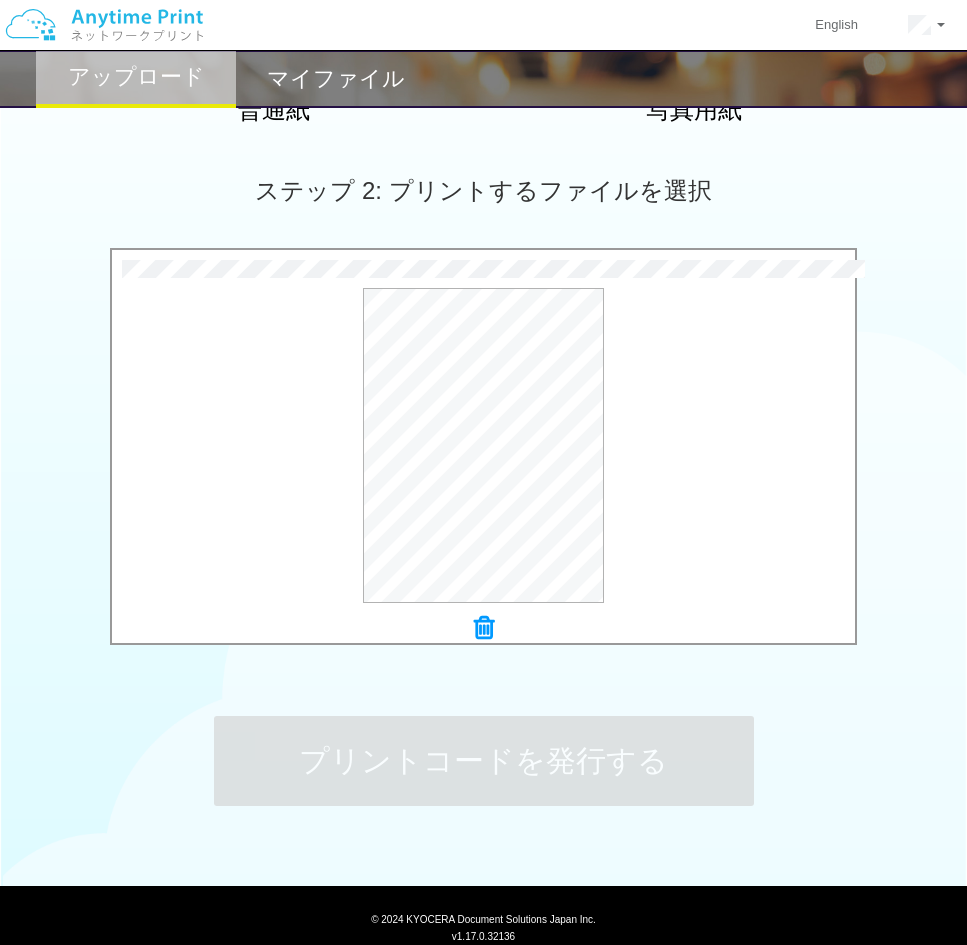 scroll, scrollTop: 0, scrollLeft: 0, axis: both 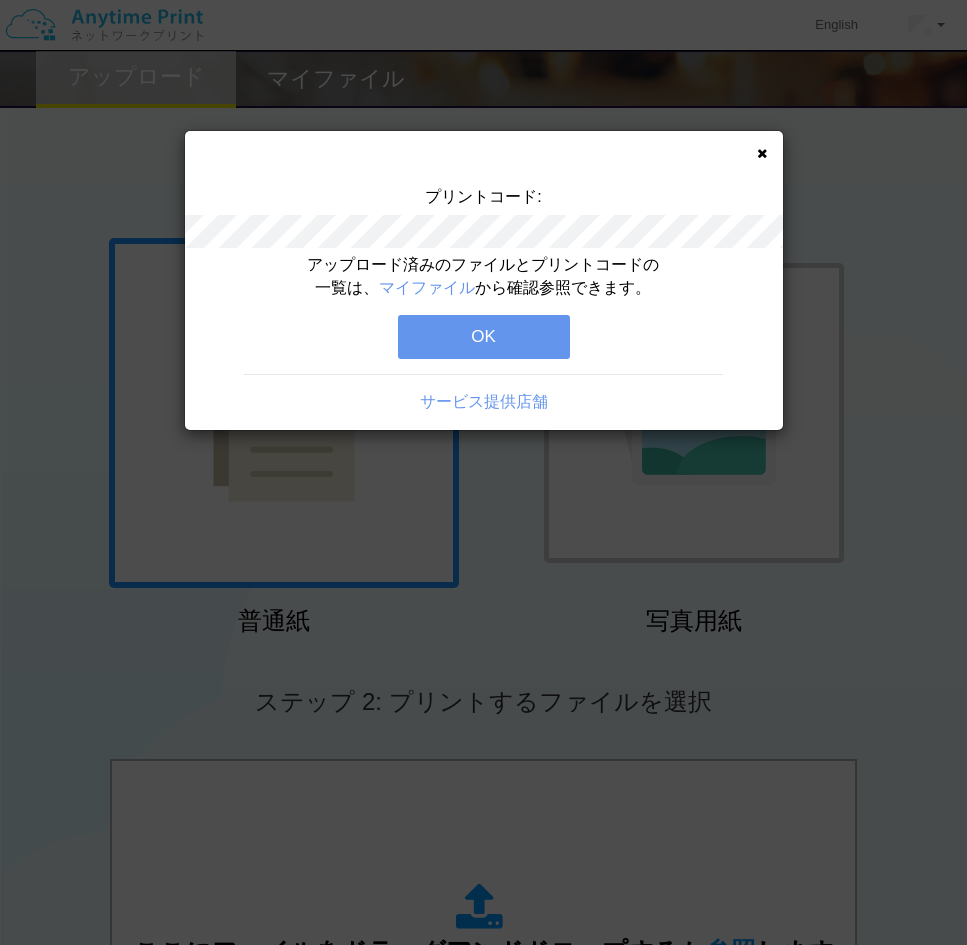 click on "OK" at bounding box center (484, 337) 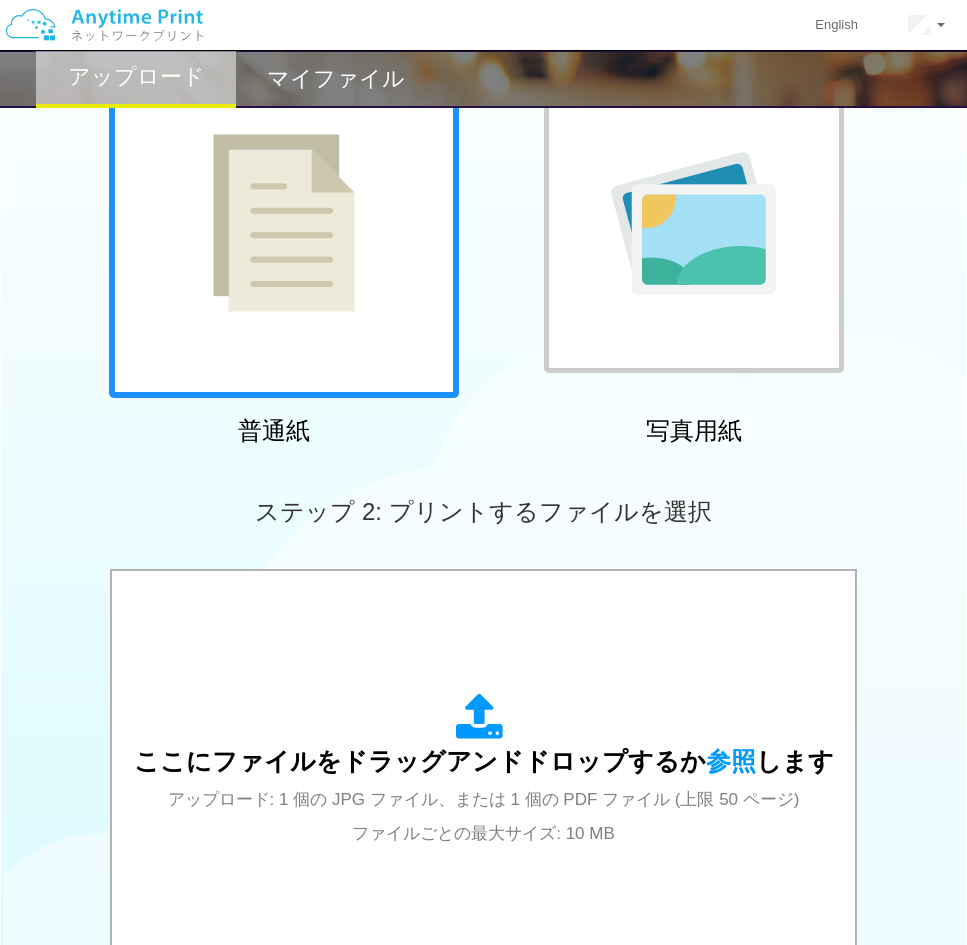scroll, scrollTop: 457, scrollLeft: 0, axis: vertical 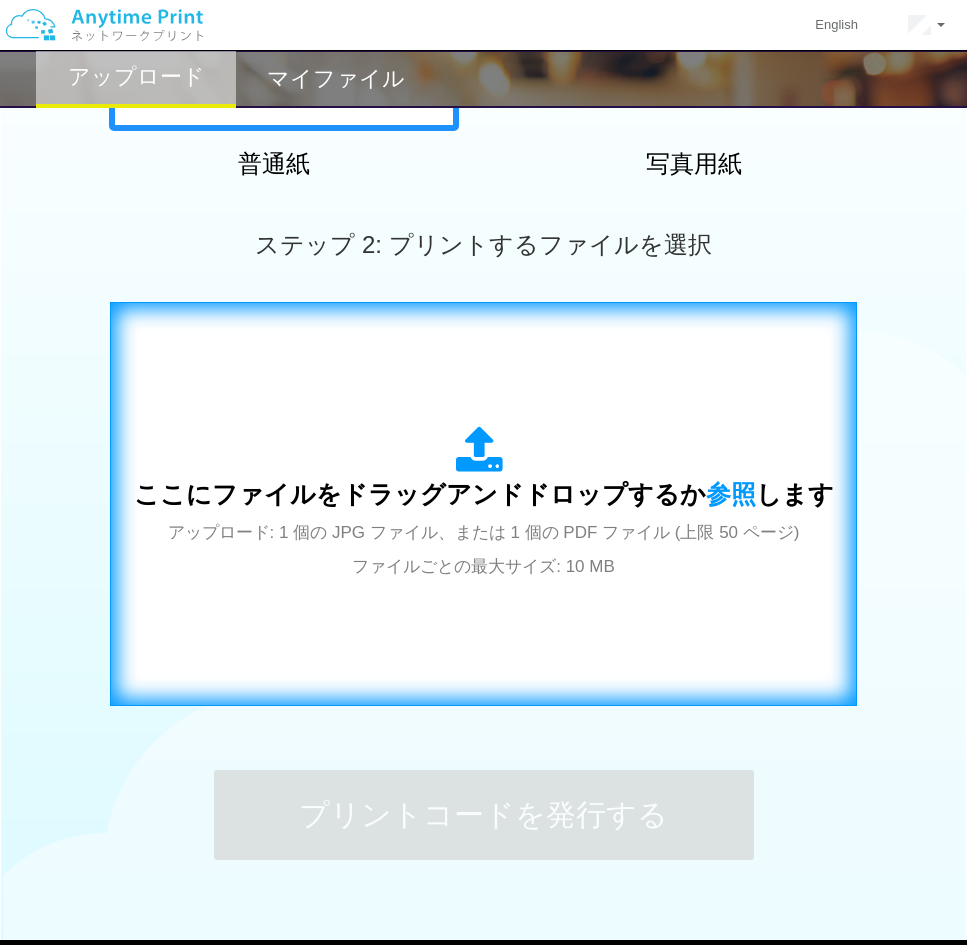 click on "アップロード: 1 個の JPG ファイル、または 1 個の PDF ファイル (上限 50 ページ) ファイルごとの最大サイズ: 10 MB" at bounding box center (484, 549) 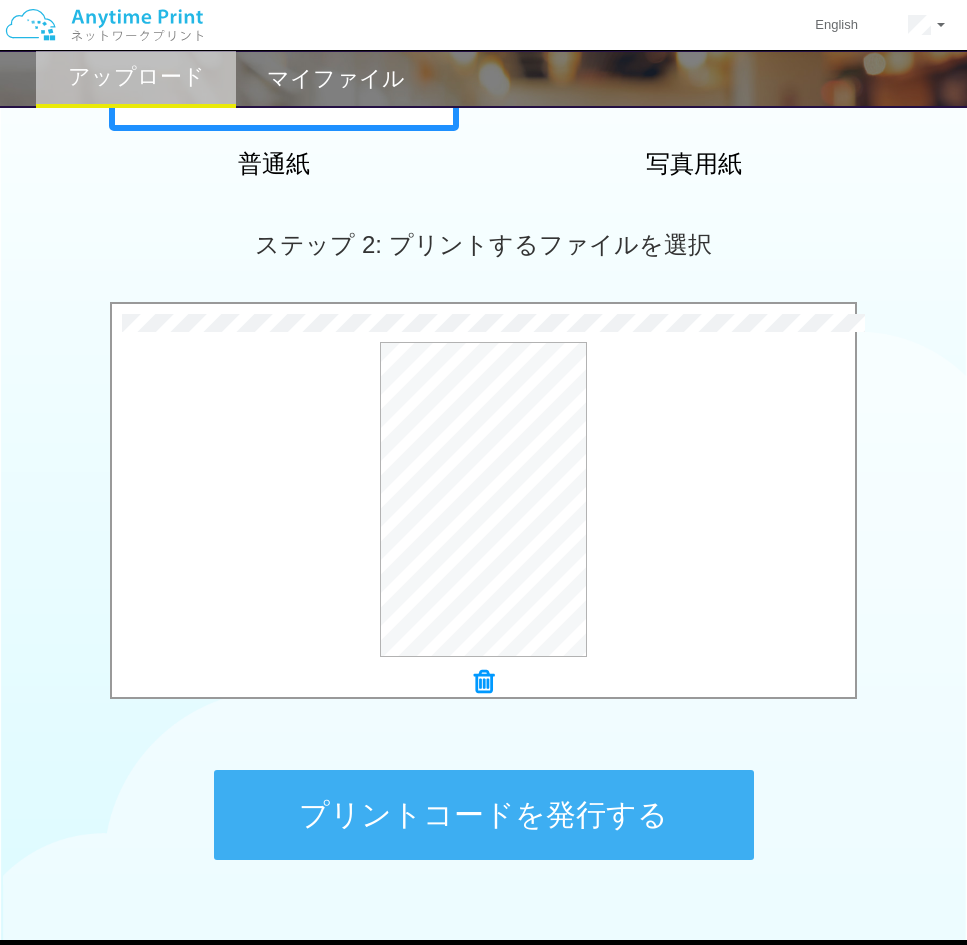 click on "プリントコードを発行する" at bounding box center [484, 815] 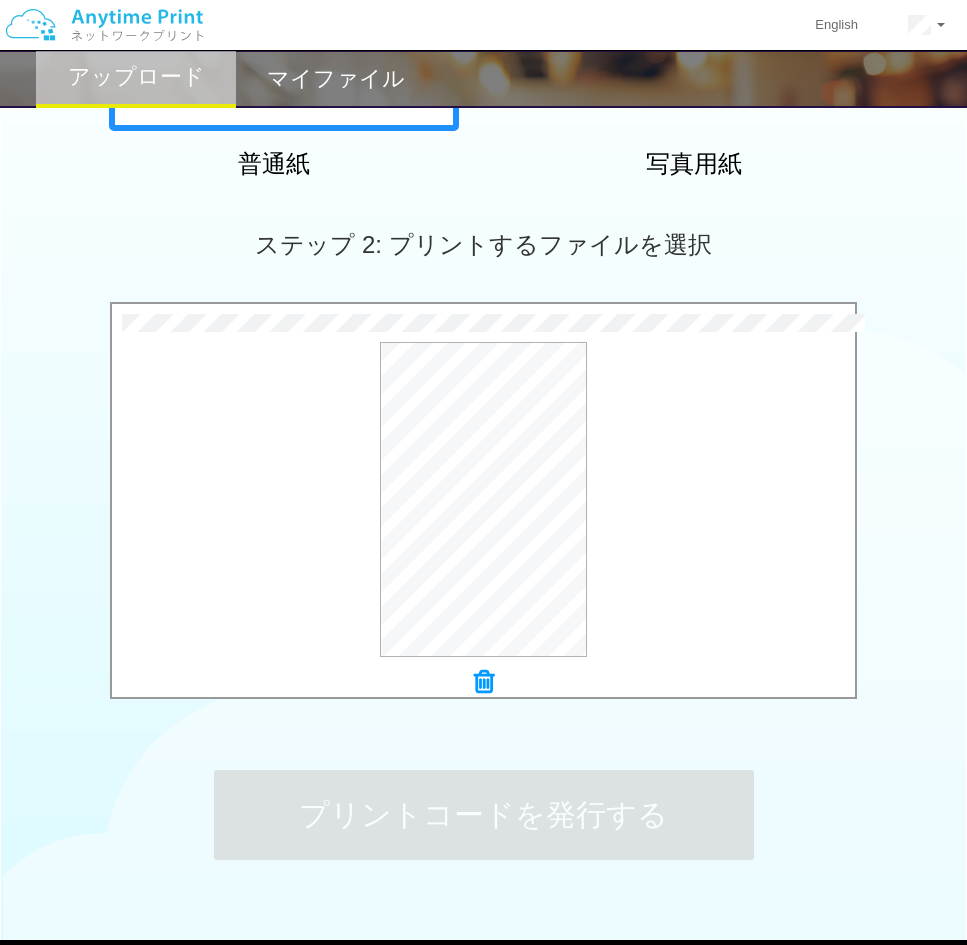scroll, scrollTop: 0, scrollLeft: 0, axis: both 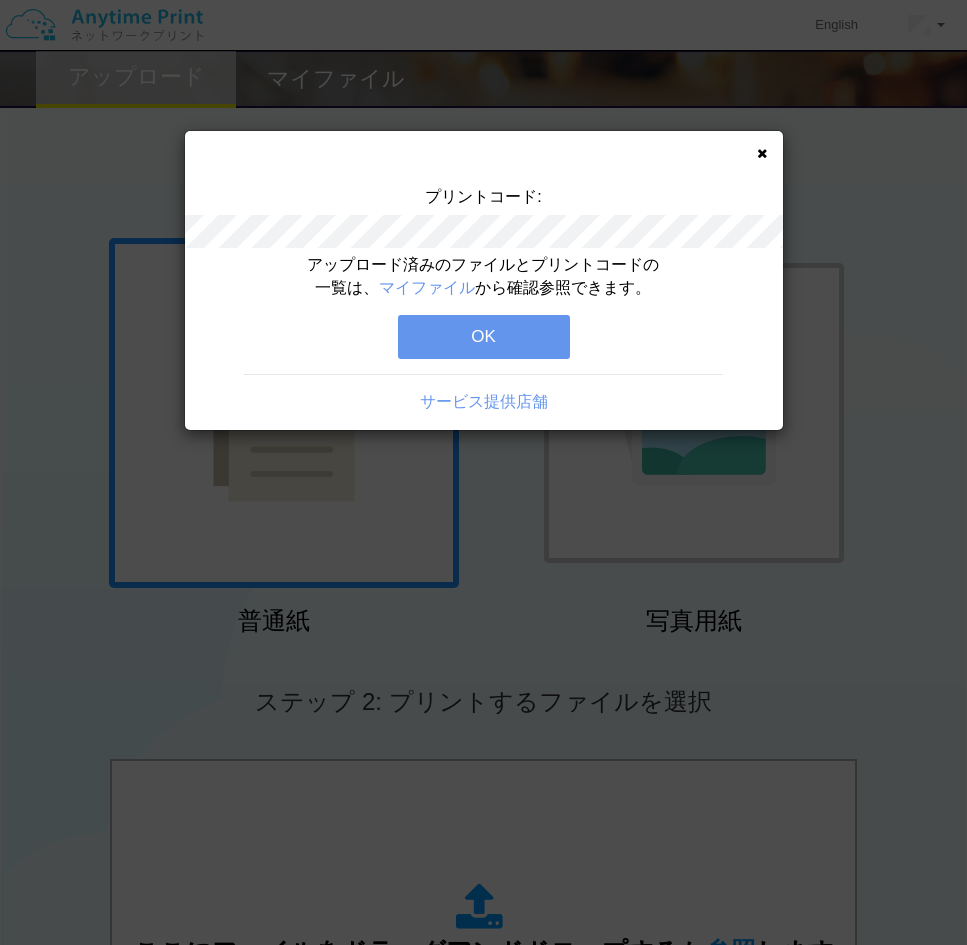 click on "OK" at bounding box center [484, 337] 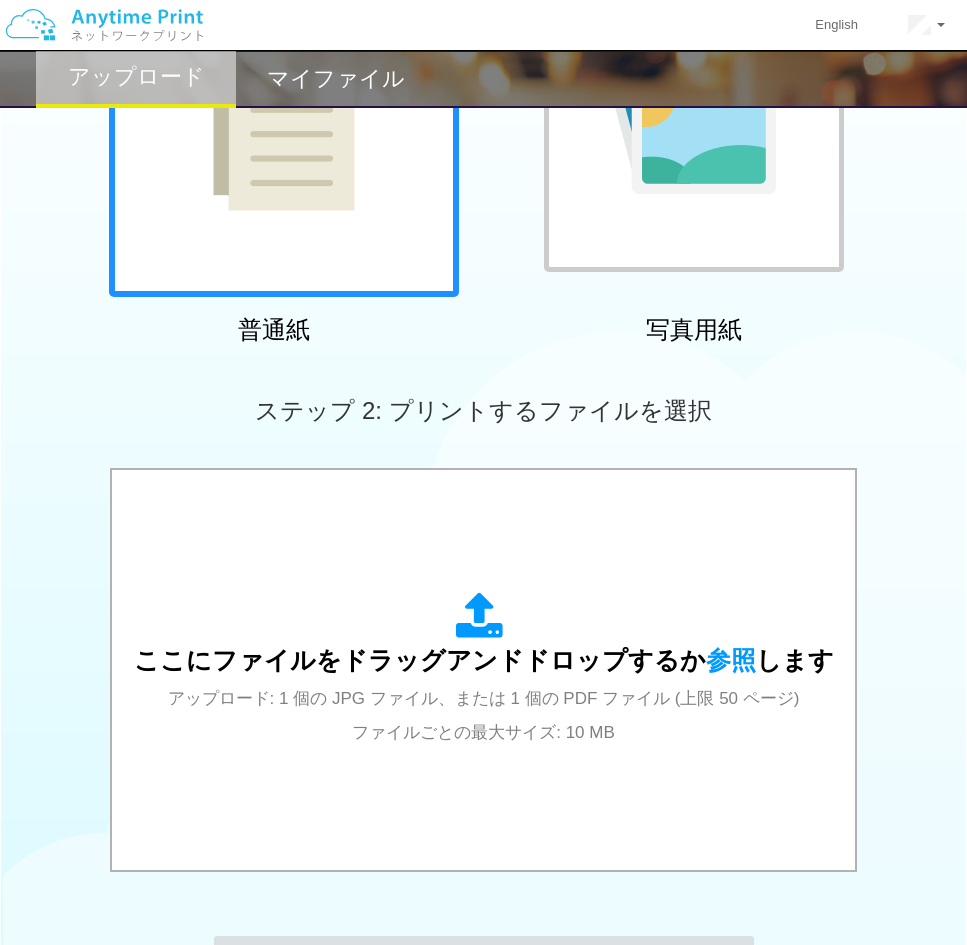 scroll, scrollTop: 441, scrollLeft: 0, axis: vertical 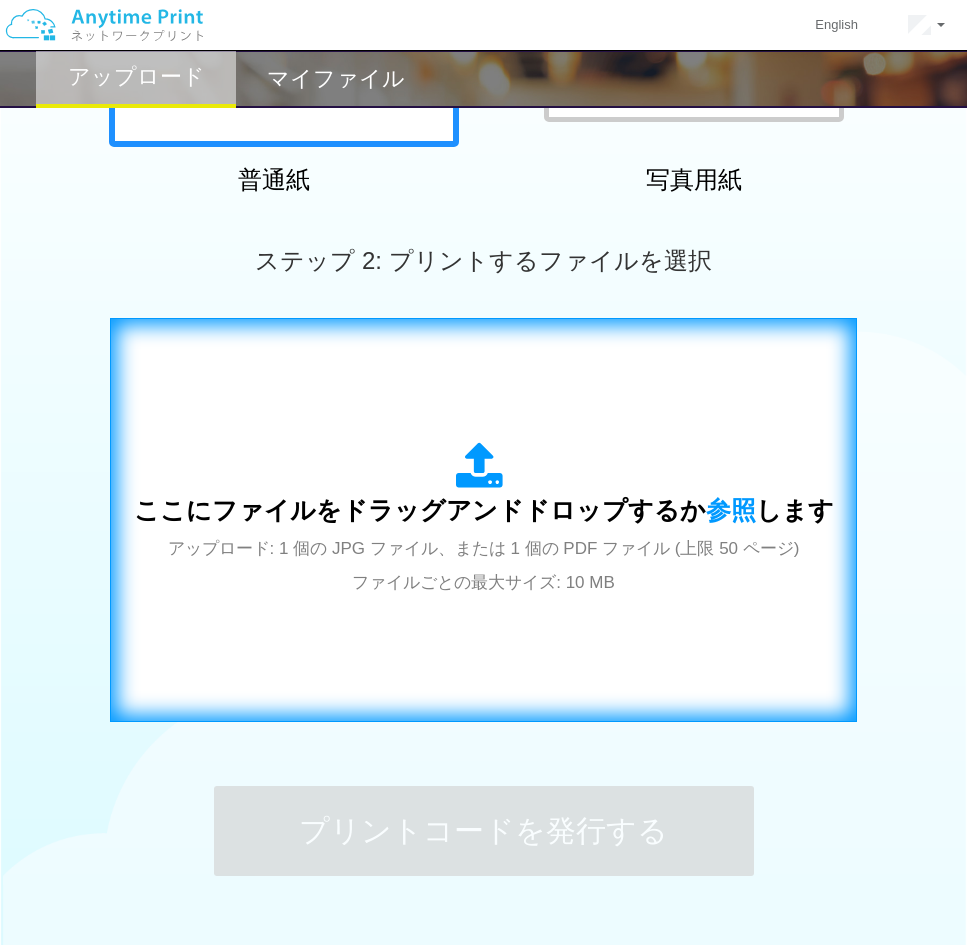click on "ここにファイルをドラッグアンドドロップするか 参照 します" at bounding box center [484, 510] 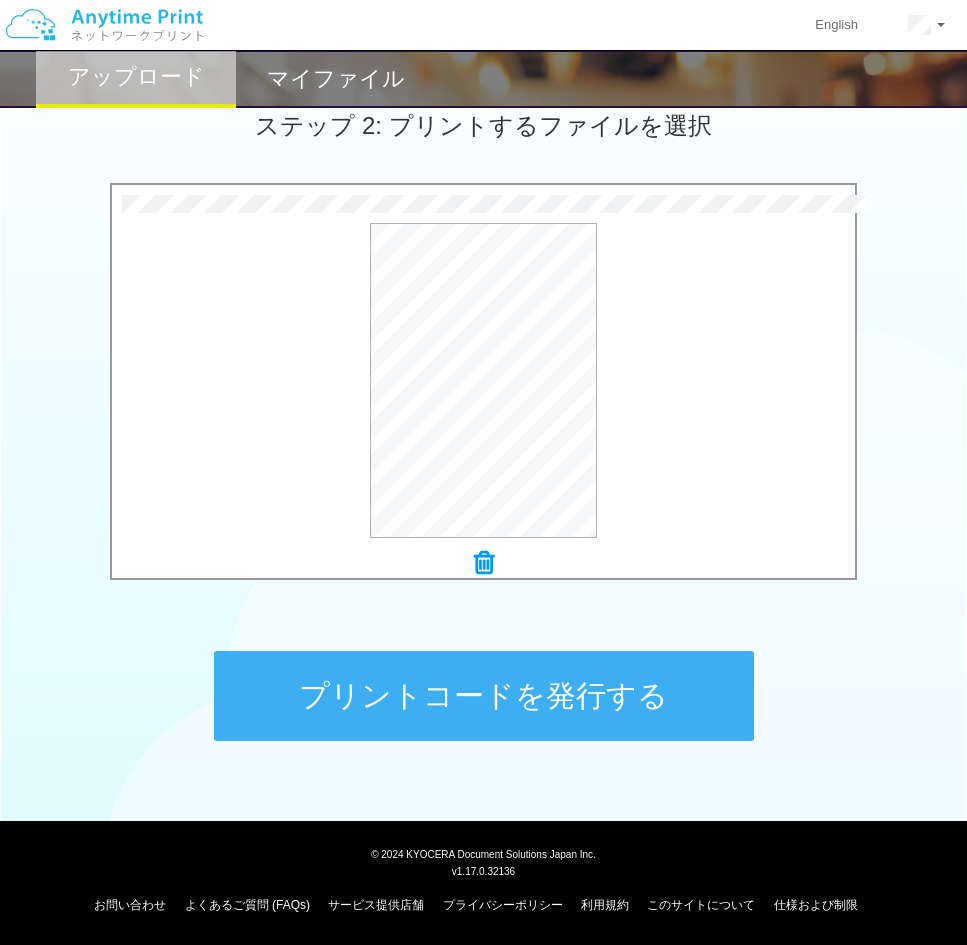 click on "プリントコードを発行する" at bounding box center (484, 696) 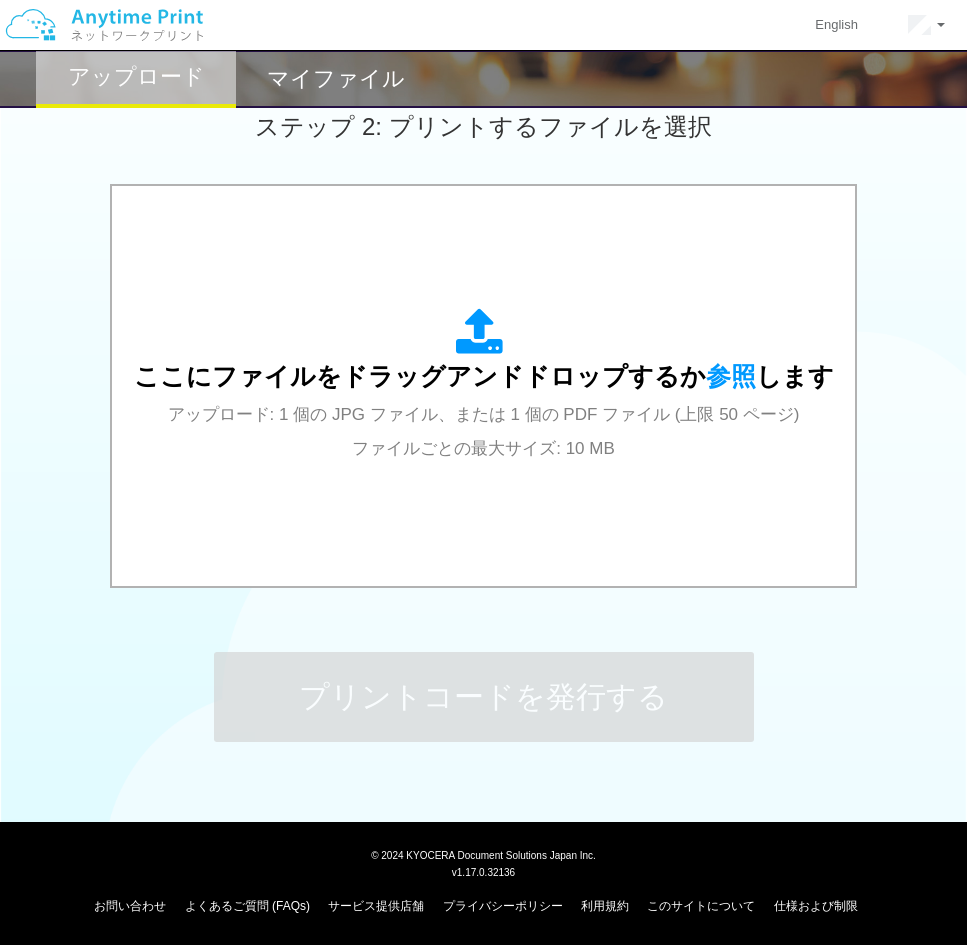 scroll, scrollTop: 0, scrollLeft: 0, axis: both 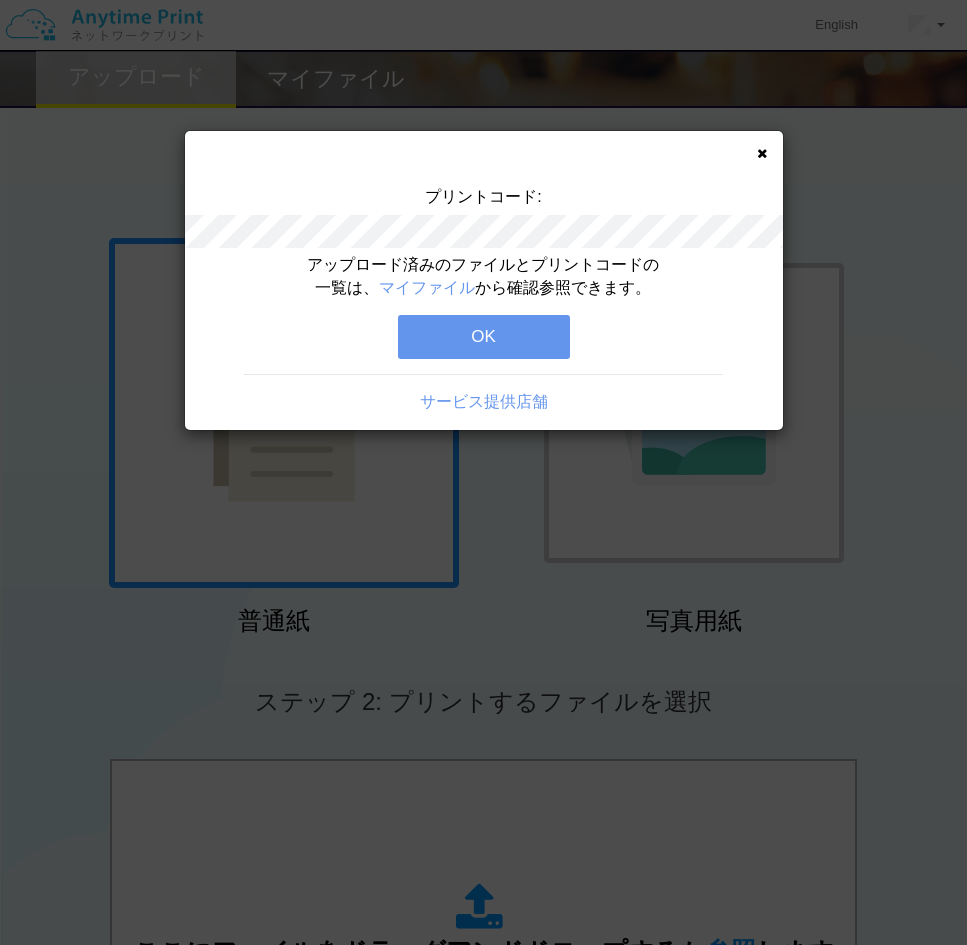 click on "OK" at bounding box center [484, 337] 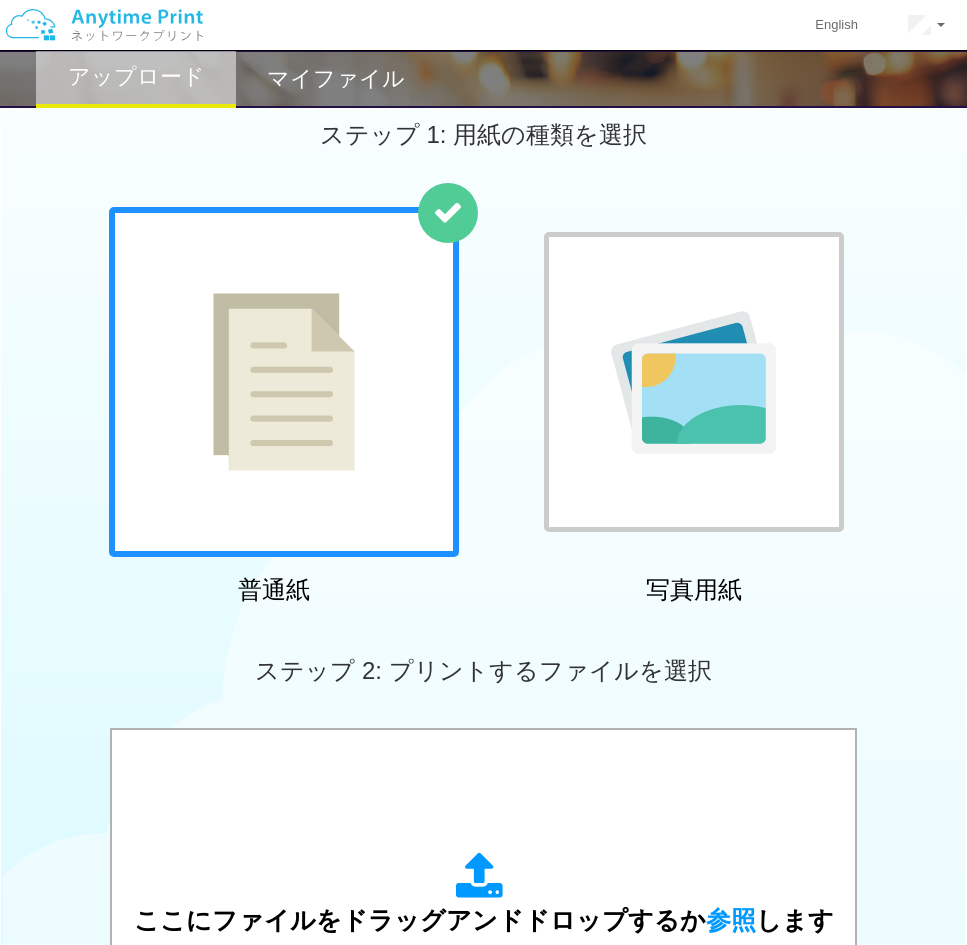 scroll, scrollTop: 195, scrollLeft: 0, axis: vertical 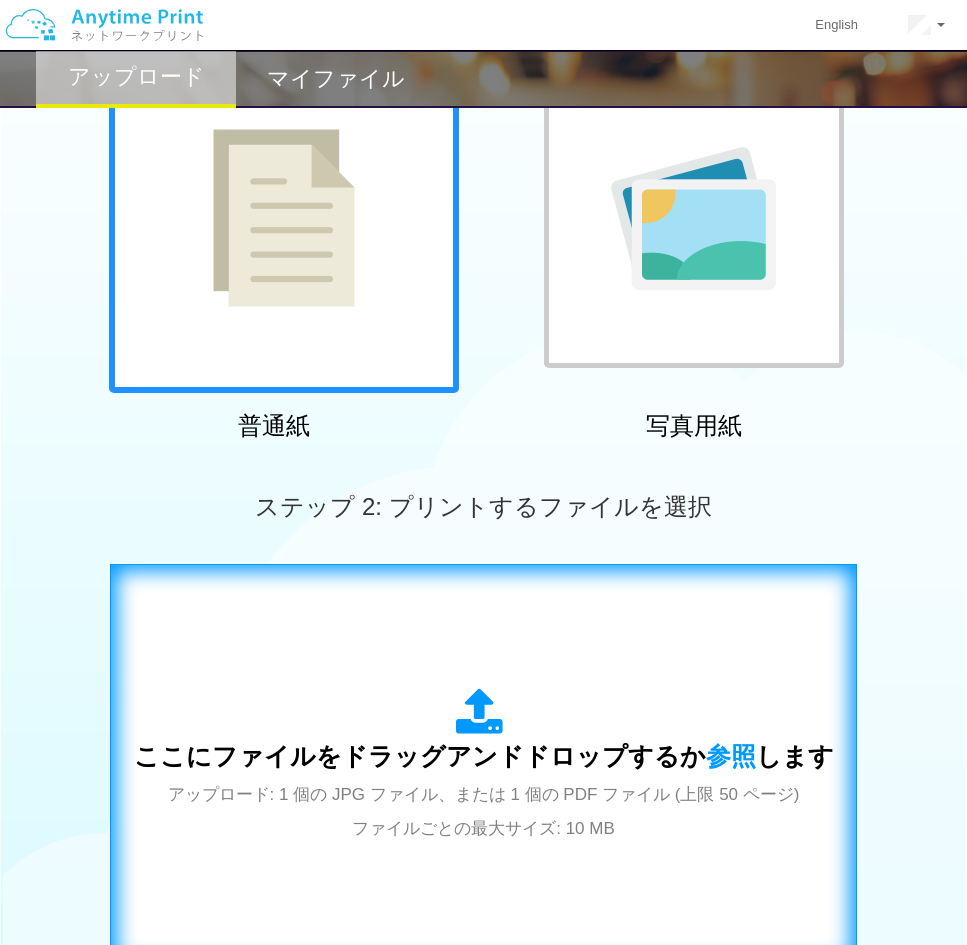 click on "ここにファイルをドラッグアンドドロップするか 参照 します アップロード: 1 個の JPG ファイル、または 1 個の PDF ファイル (上限 50 ページ) ファイルごとの最大サイズ: 10 MB" at bounding box center (483, 766) 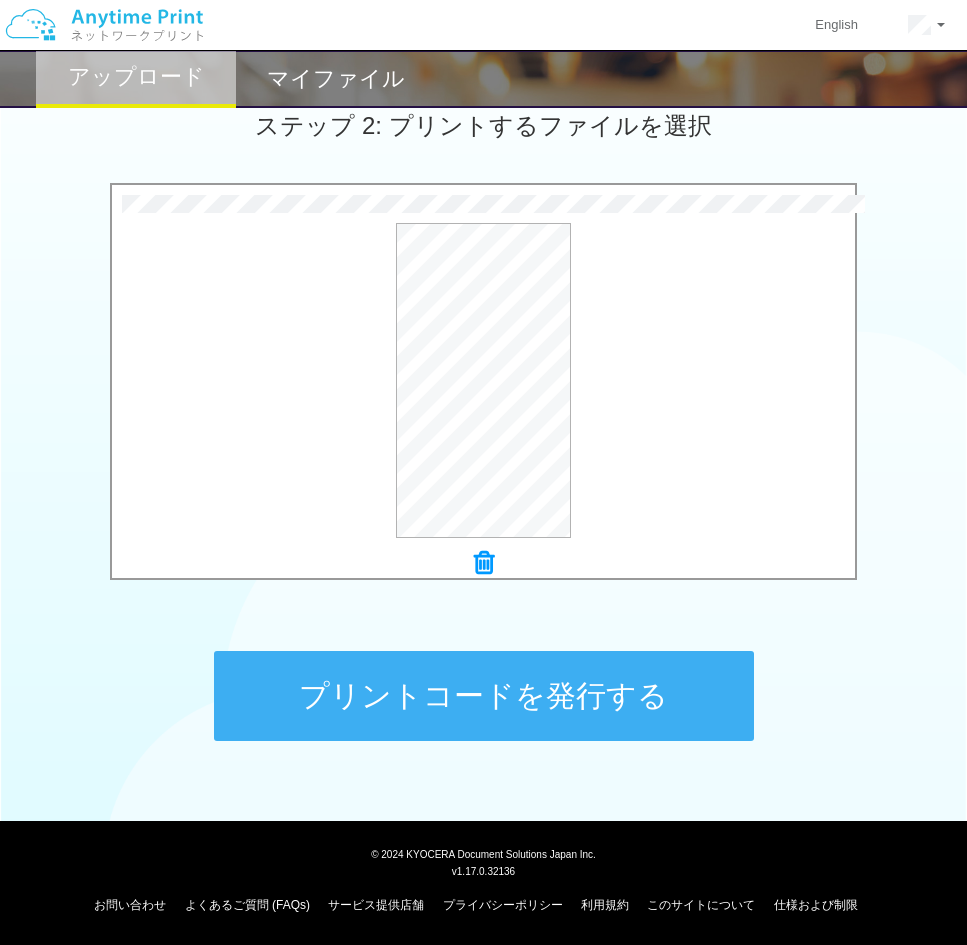 scroll, scrollTop: 575, scrollLeft: 0, axis: vertical 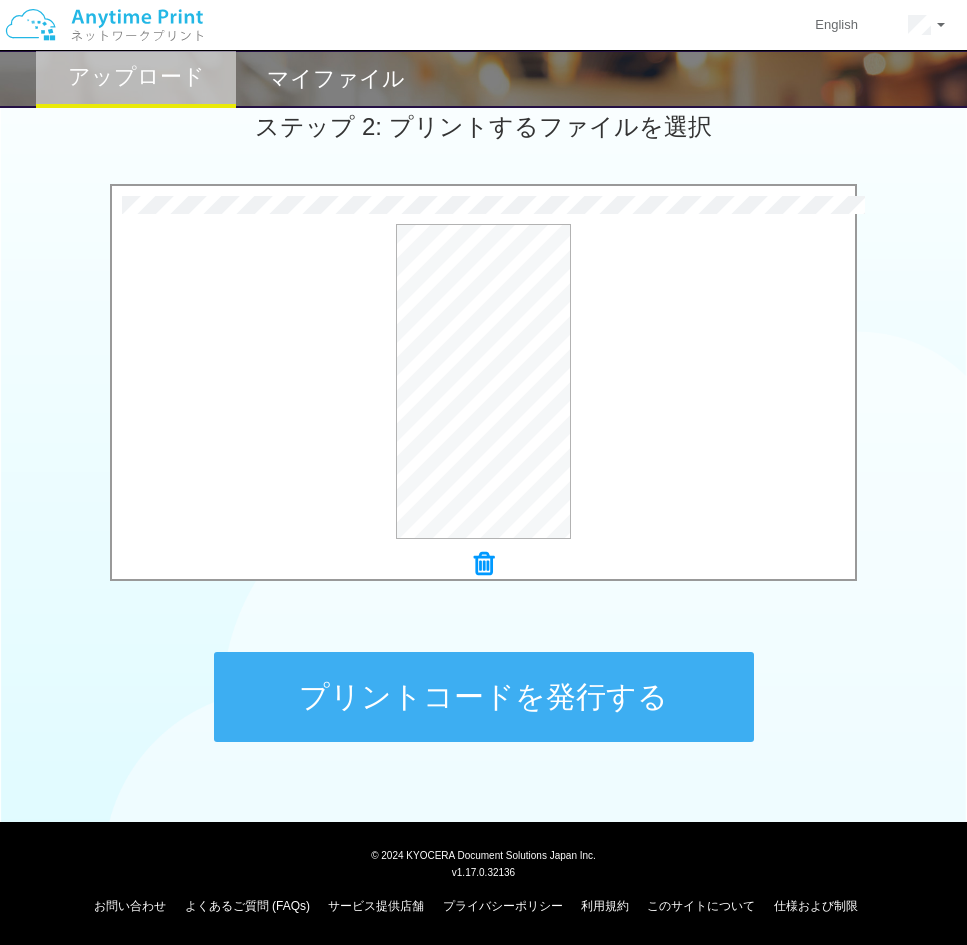 click on "プリントコードを発行する" at bounding box center (484, 697) 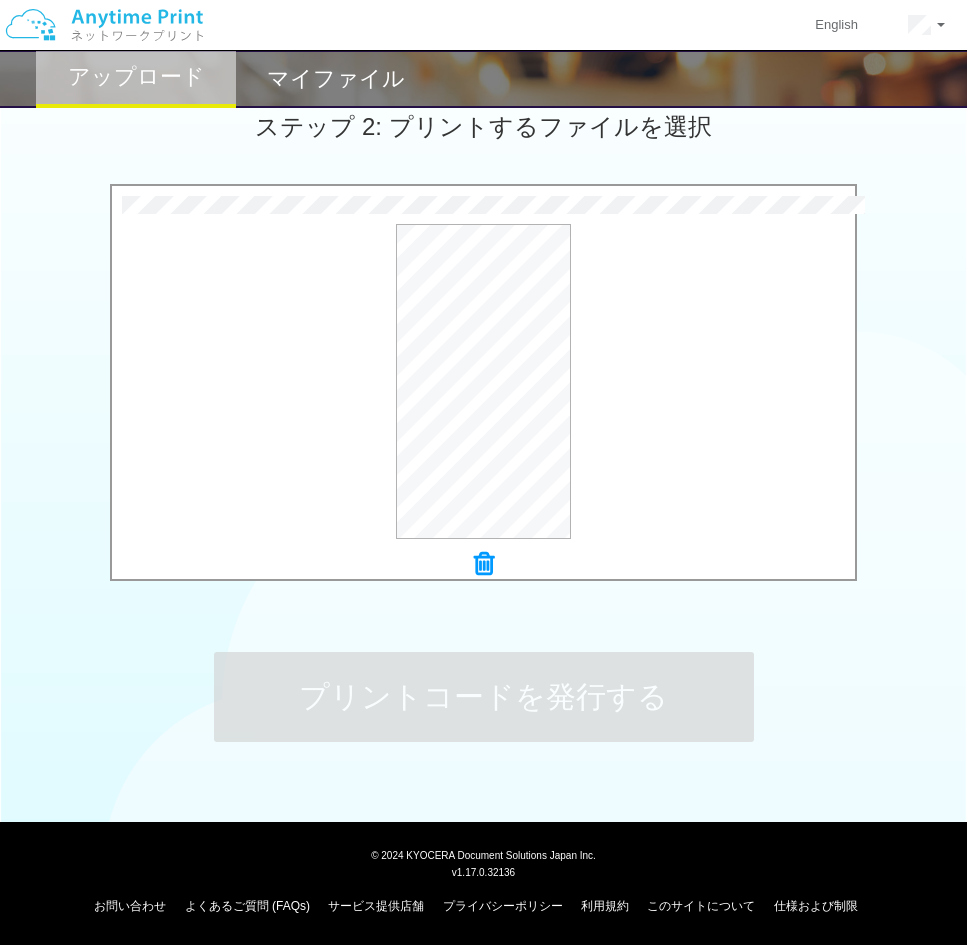 scroll, scrollTop: 0, scrollLeft: 0, axis: both 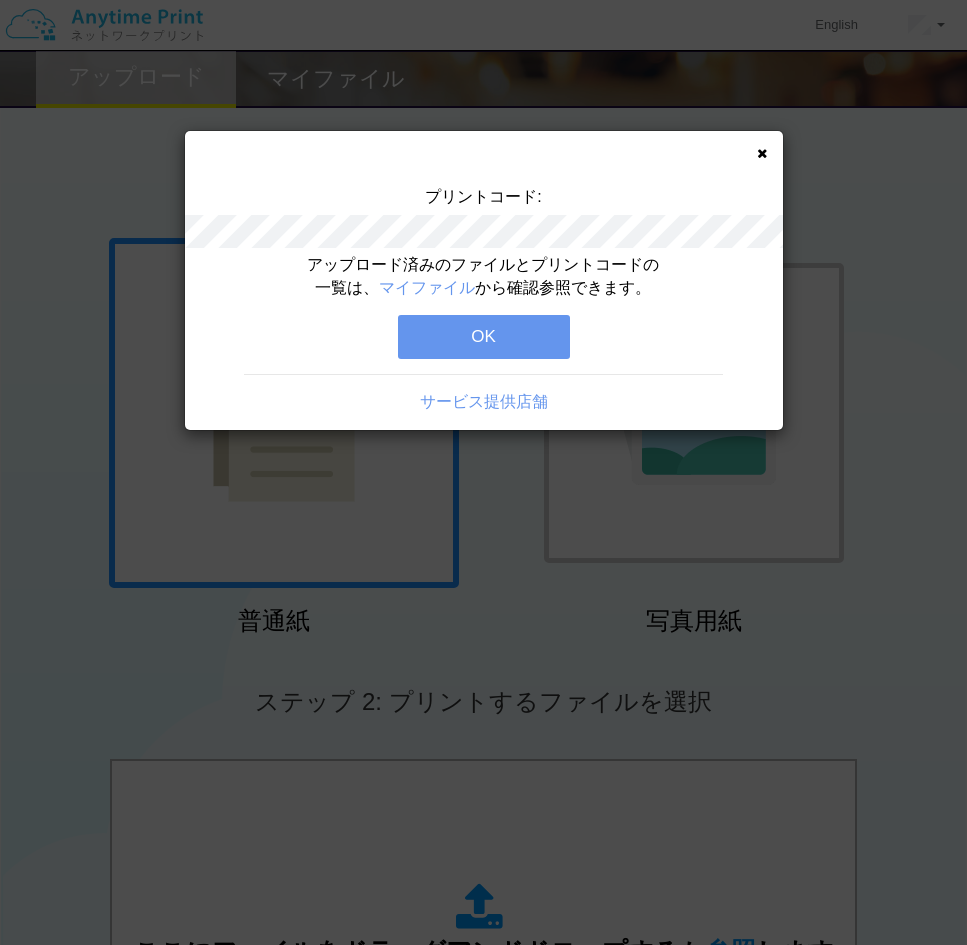 click on "OK" at bounding box center [484, 337] 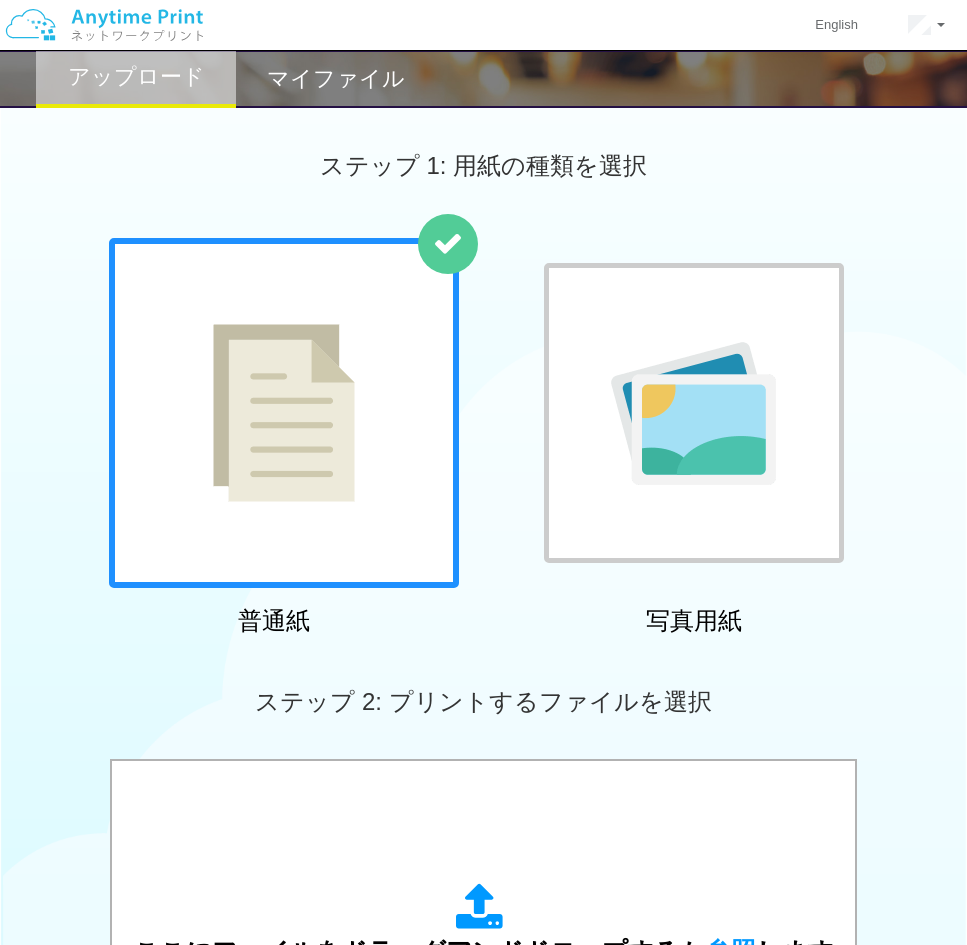 click on "ステップ 1: 用紙の種類を選択" at bounding box center (483, 166) 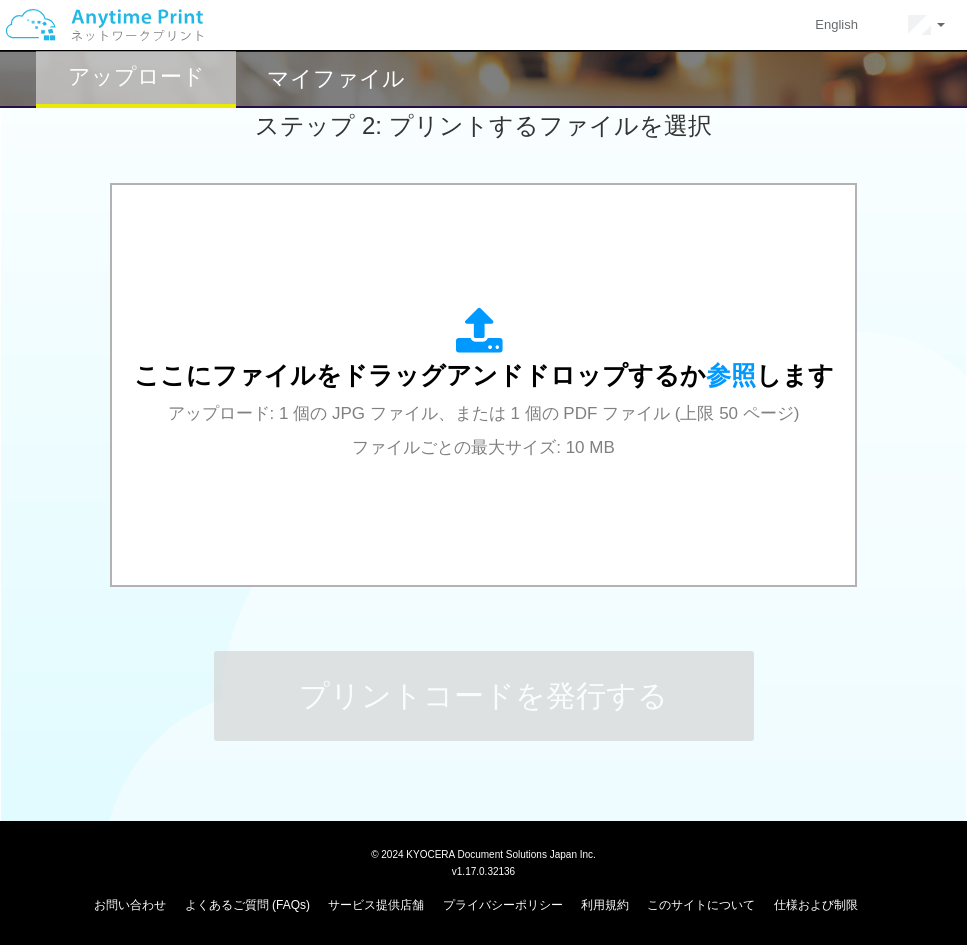 scroll, scrollTop: 190, scrollLeft: 0, axis: vertical 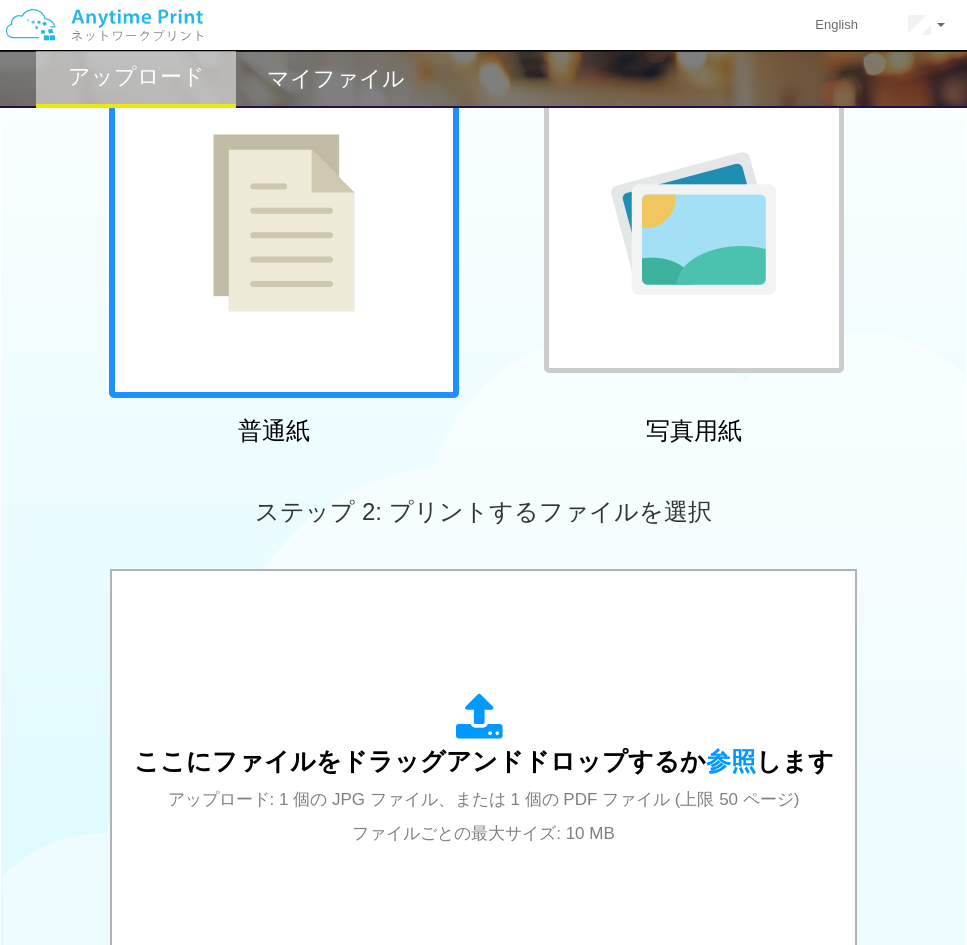 click on "マイファイル" at bounding box center (336, 79) 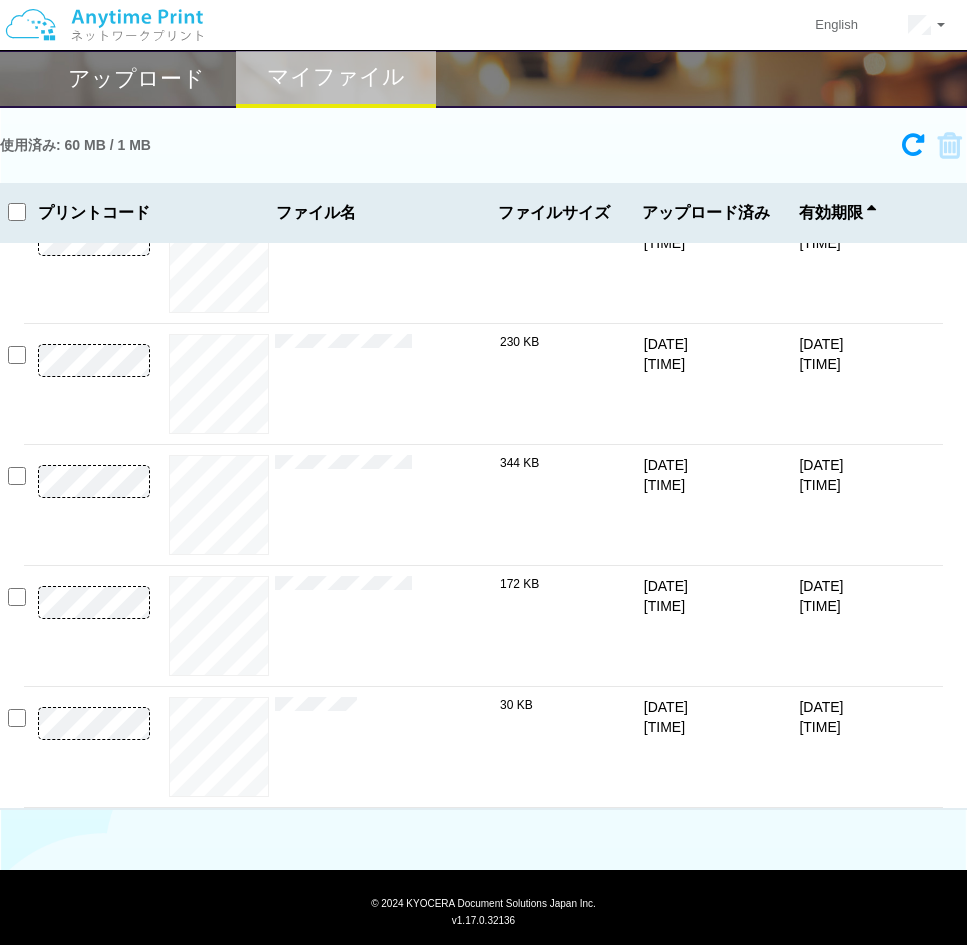 scroll, scrollTop: 40, scrollLeft: 0, axis: vertical 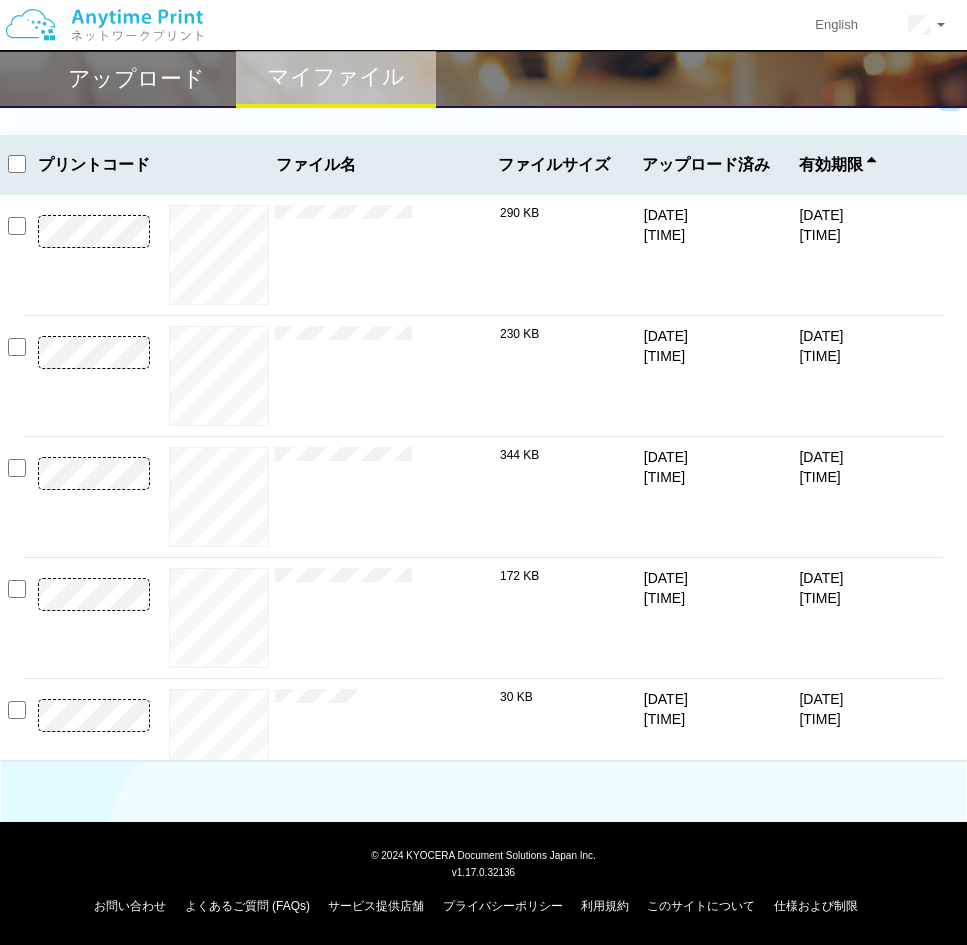 click at bounding box center (17, 164) 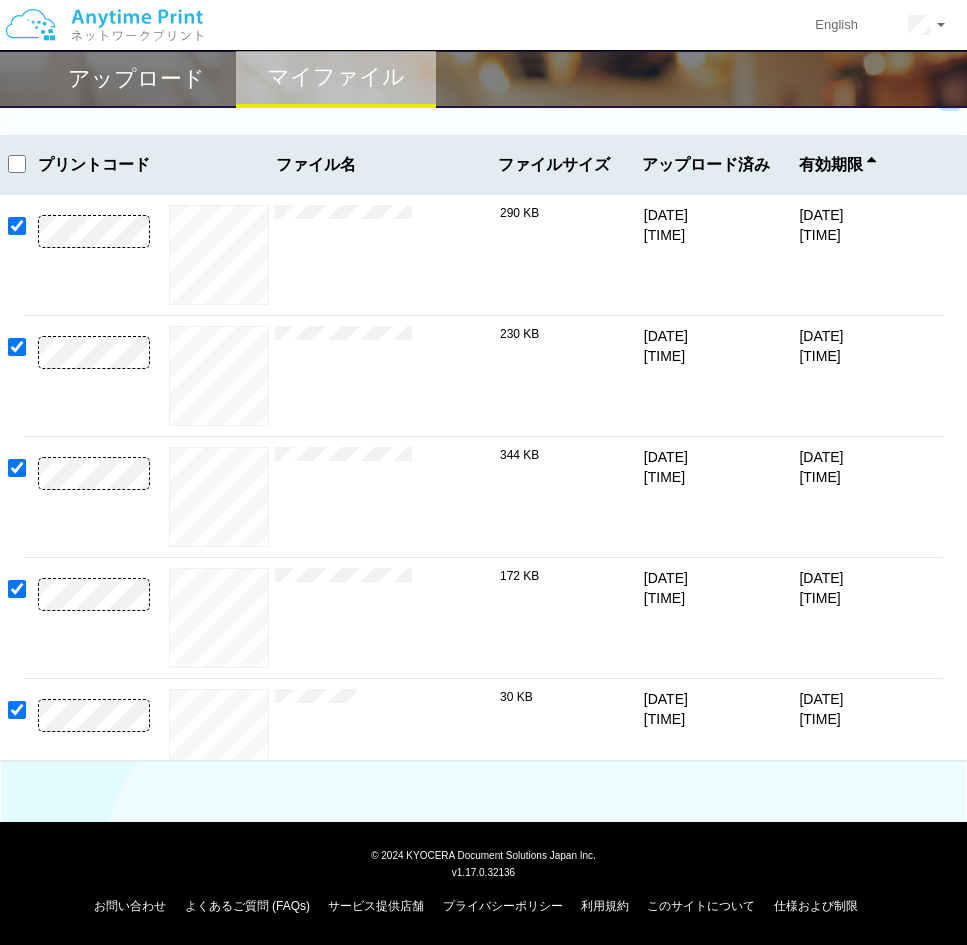checkbox on "true" 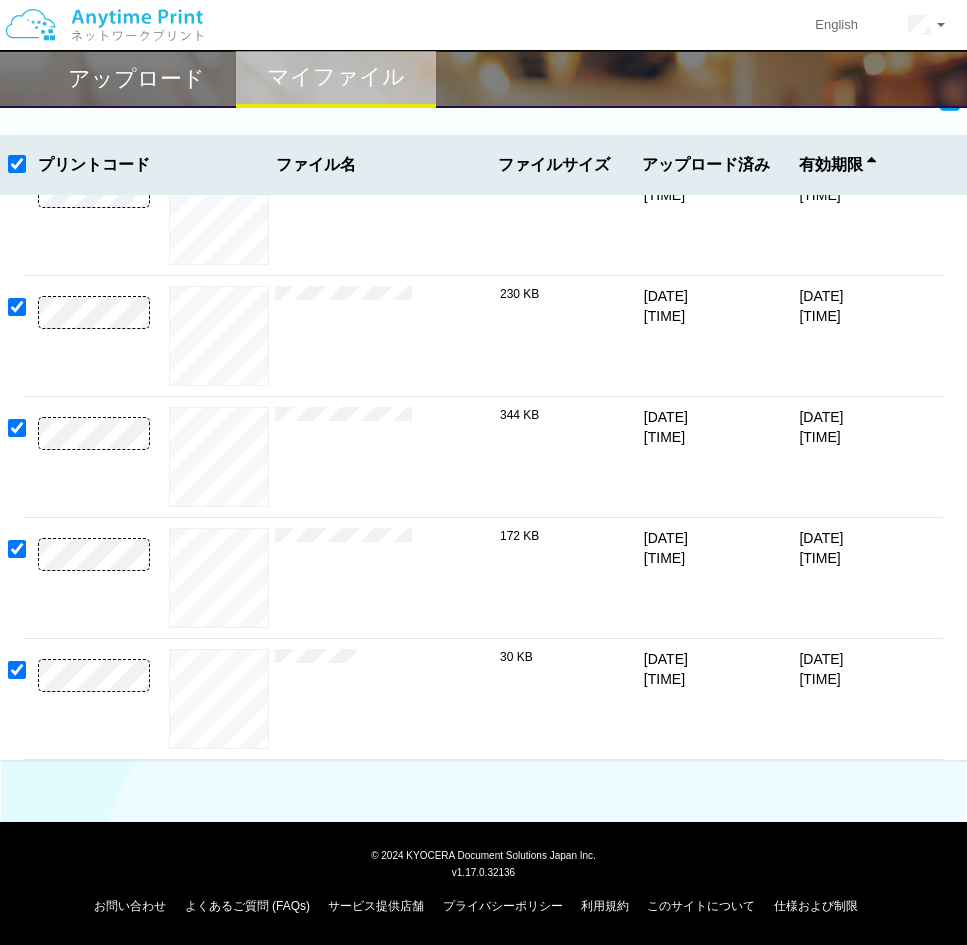 scroll, scrollTop: 40, scrollLeft: 0, axis: vertical 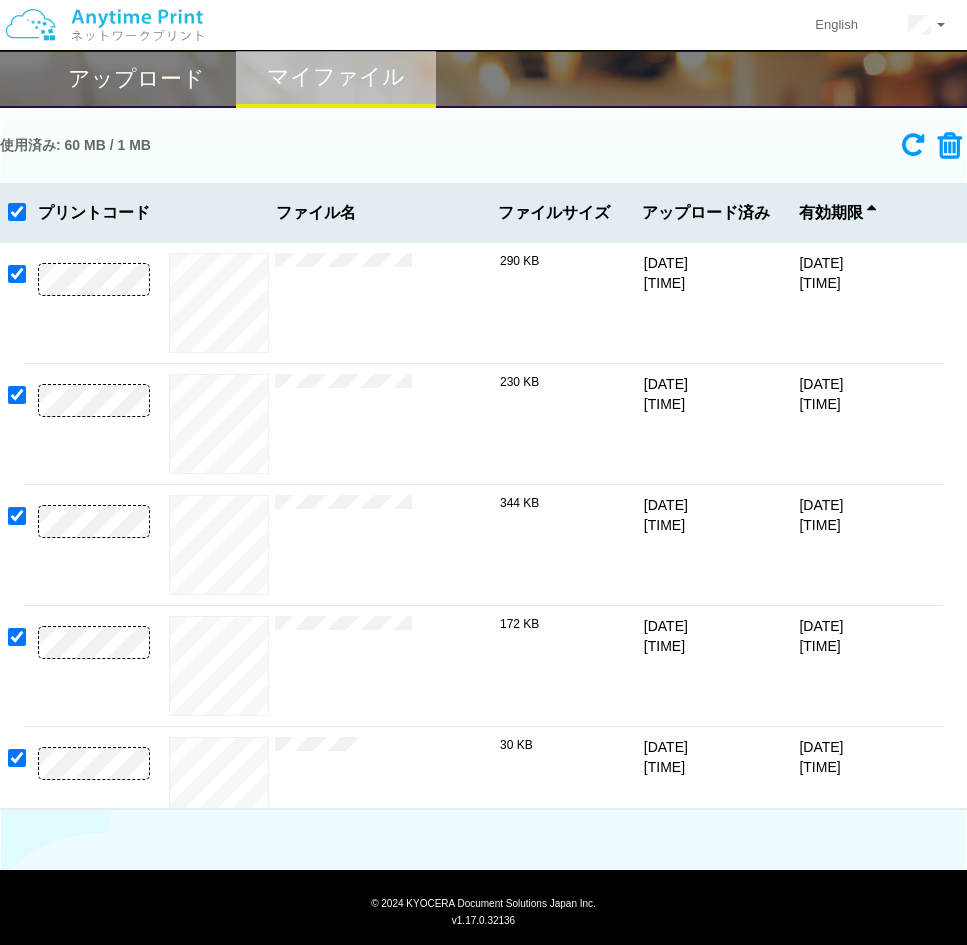 drag, startPoint x: 50, startPoint y: 254, endPoint x: 108, endPoint y: 254, distance: 58 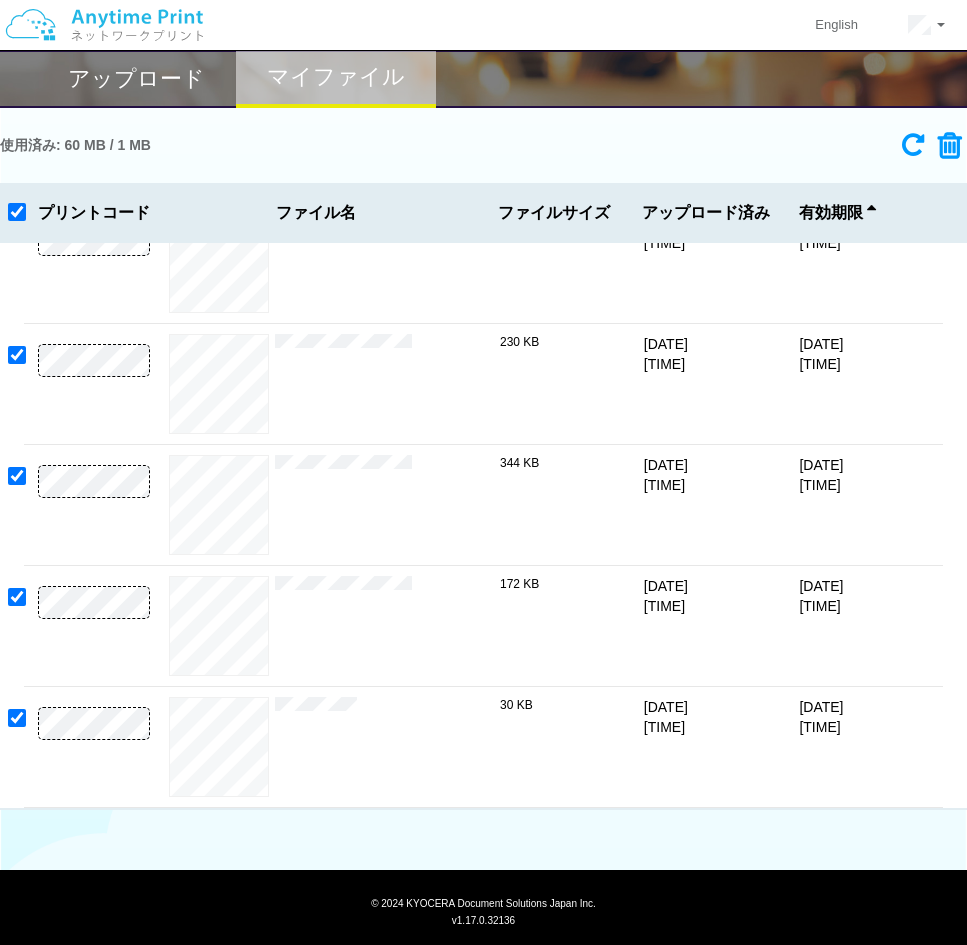 scroll, scrollTop: 40, scrollLeft: 0, axis: vertical 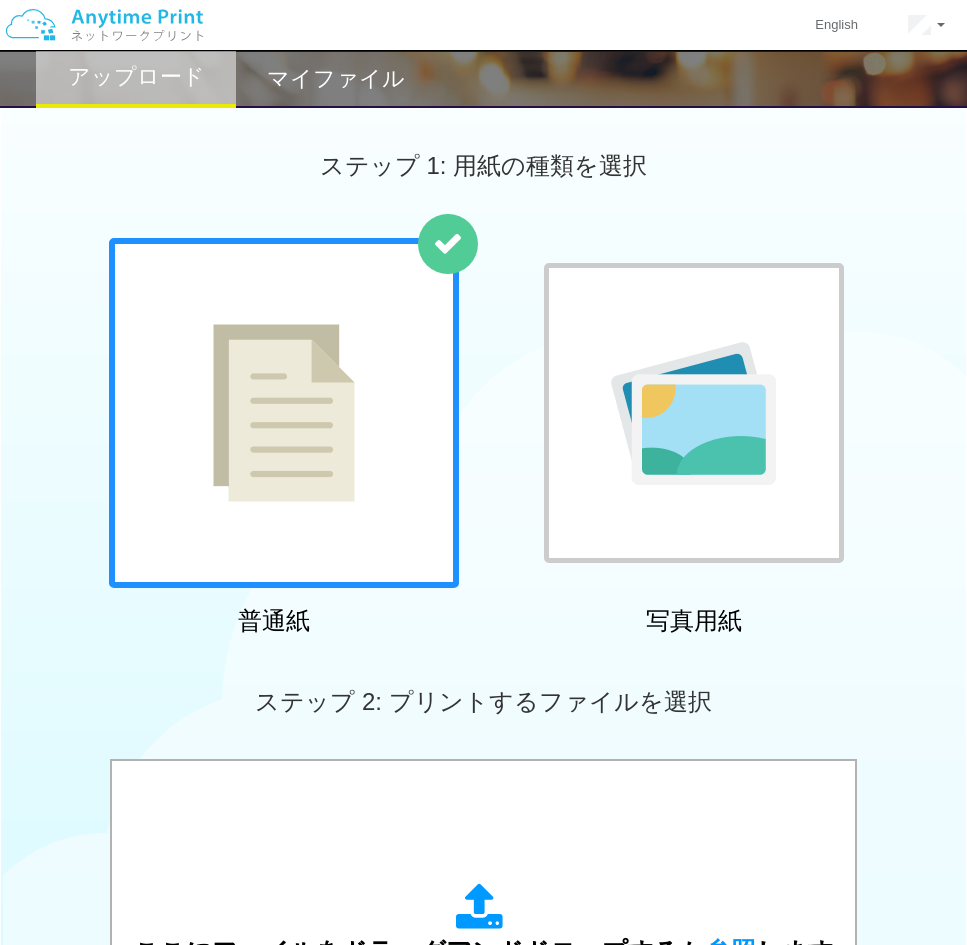click at bounding box center [284, 413] 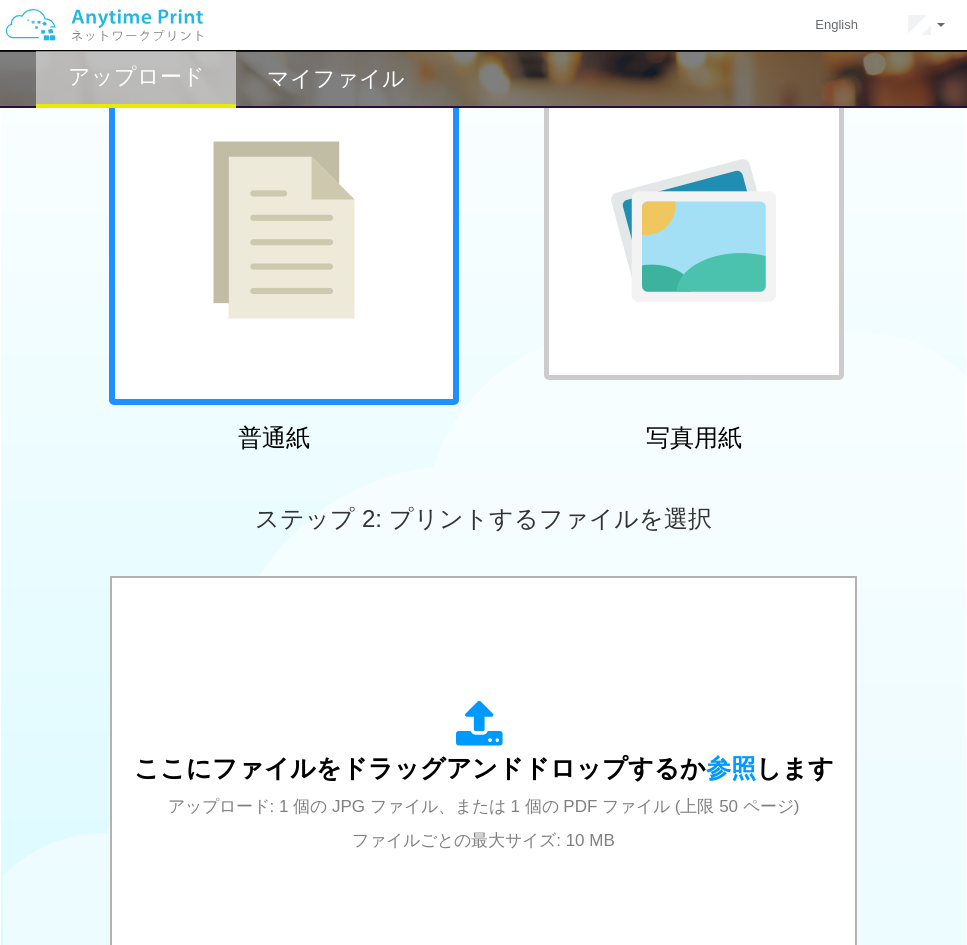 scroll, scrollTop: 393, scrollLeft: 0, axis: vertical 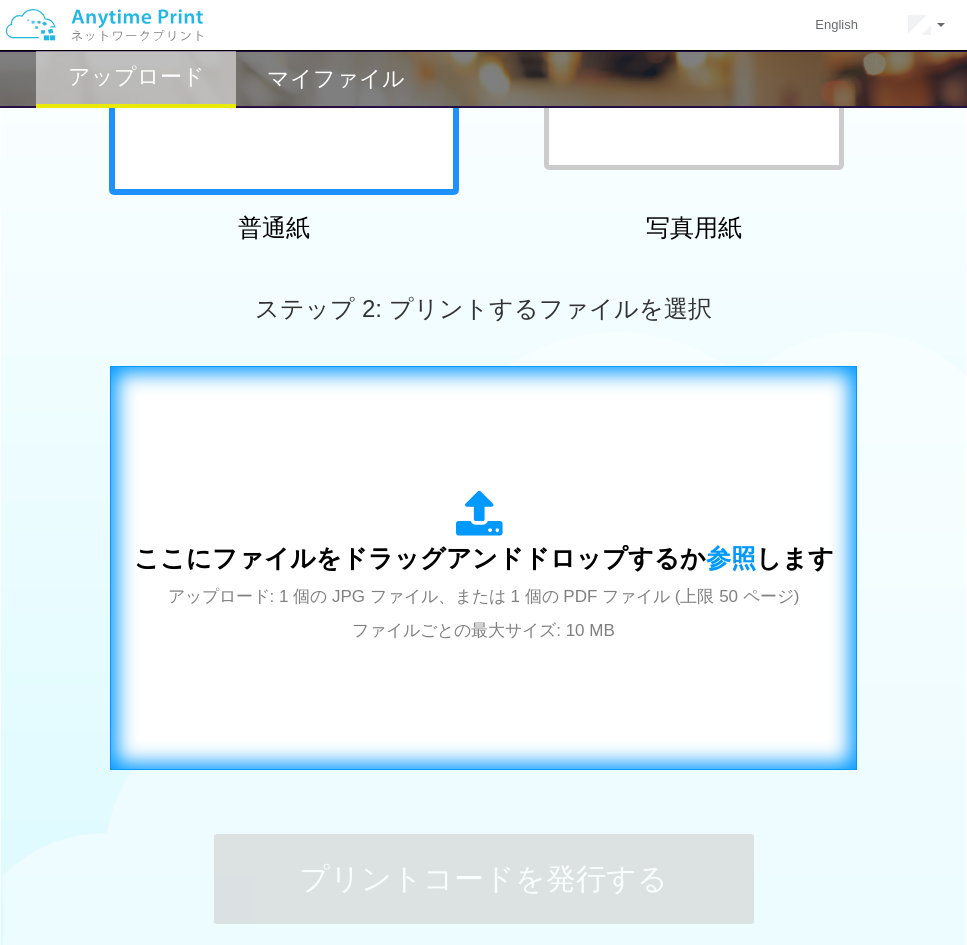 click on "ここにファイルをドラッグアンドドロップするか 参照 します アップロード: 1 個の JPG ファイル、または 1 個の PDF ファイル (上限 50 ページ) ファイルごとの最大サイズ: 10 MB" at bounding box center (484, 568) 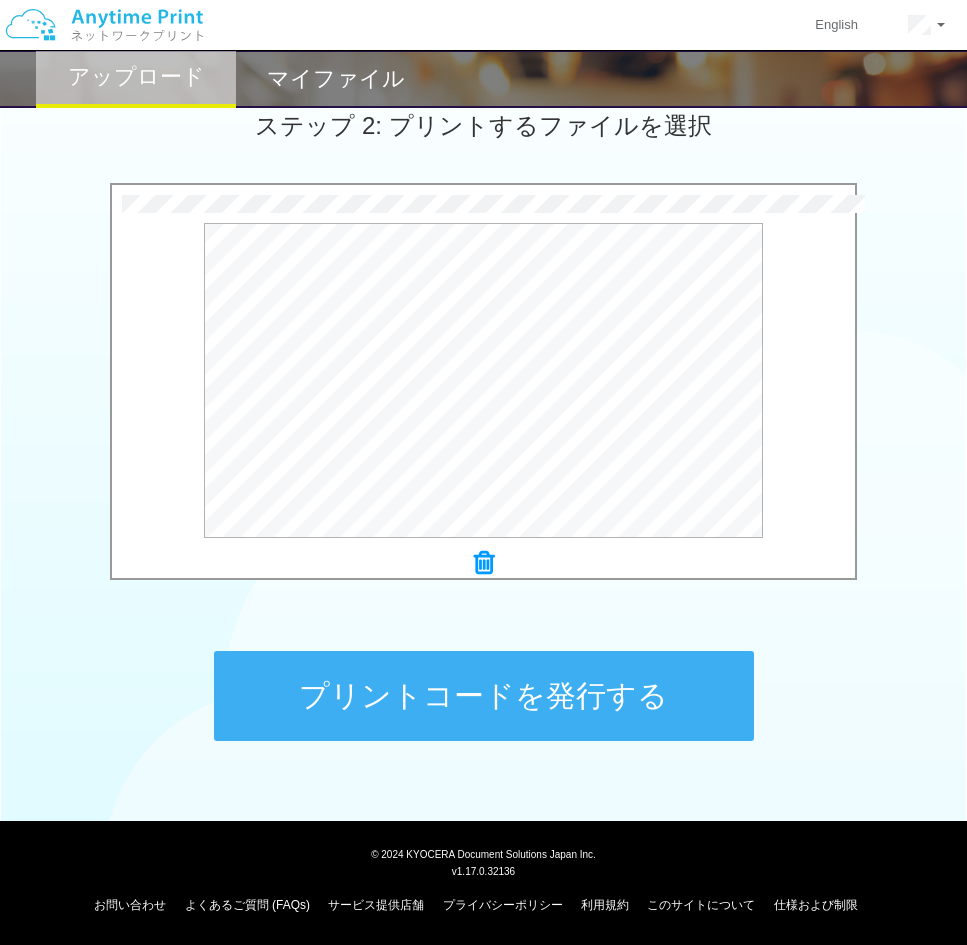 click on "プリントコードを発行する" at bounding box center [484, 696] 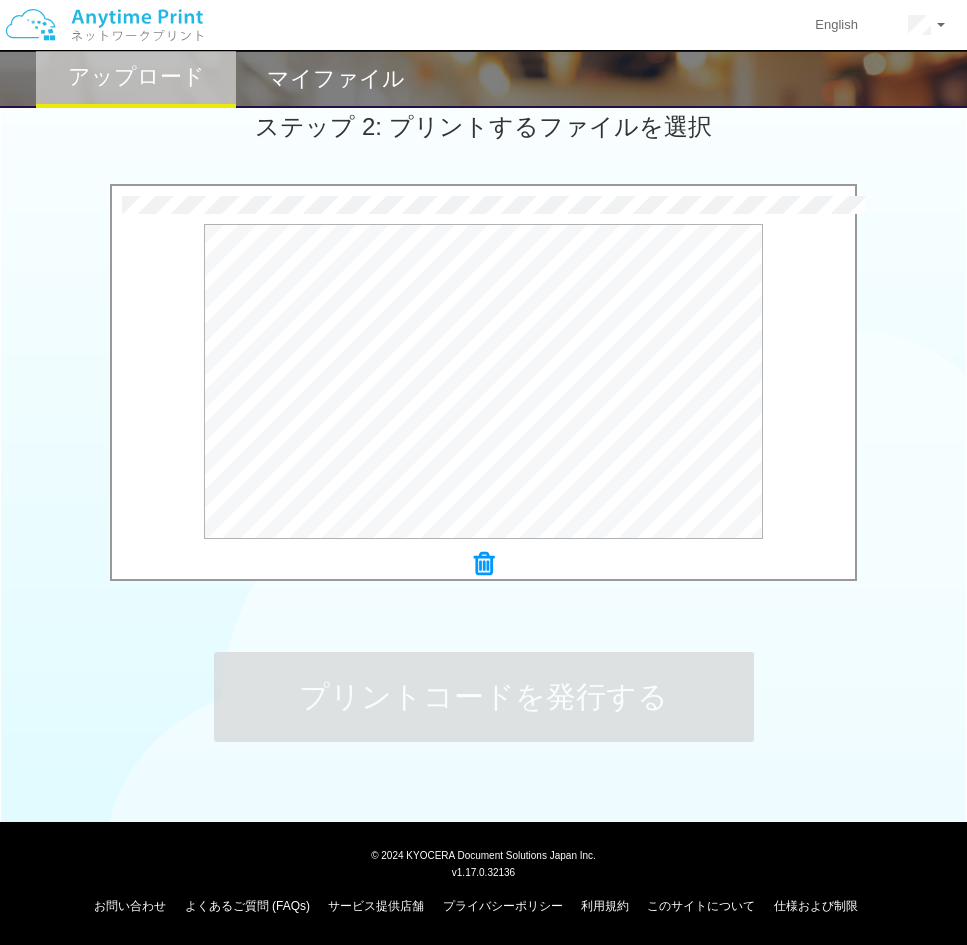 scroll, scrollTop: 0, scrollLeft: 0, axis: both 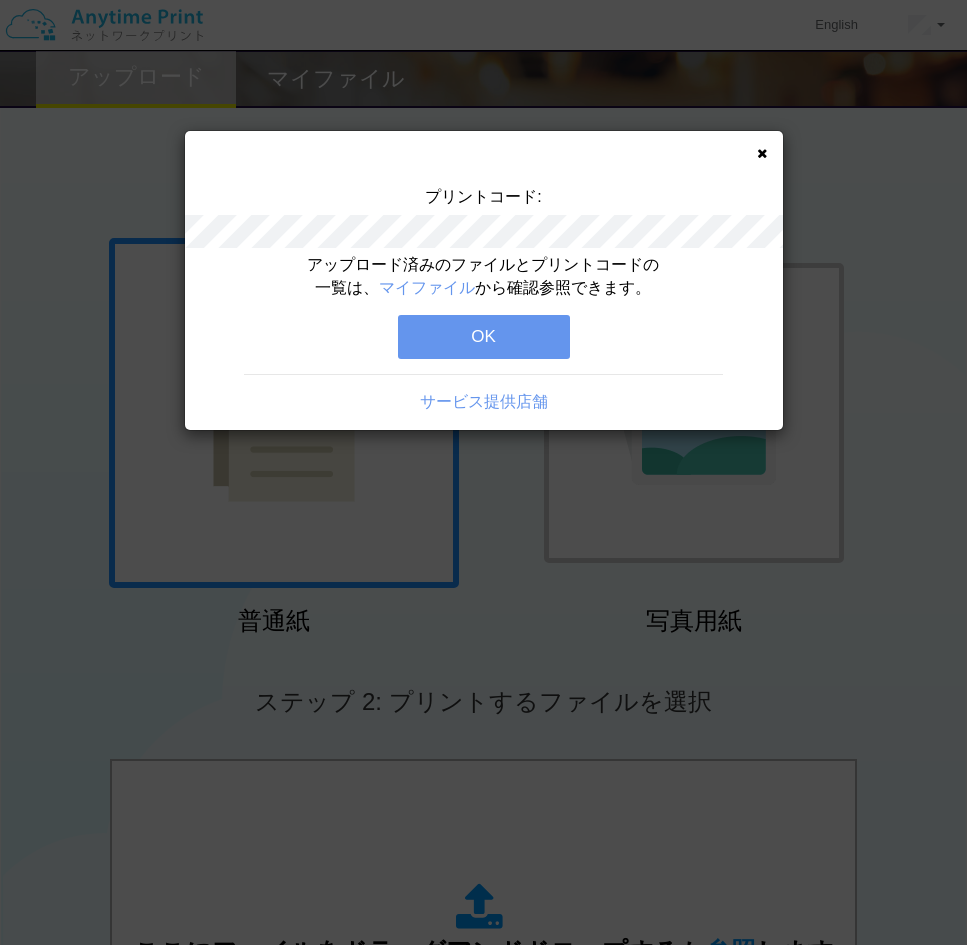 click on "OK" at bounding box center [484, 337] 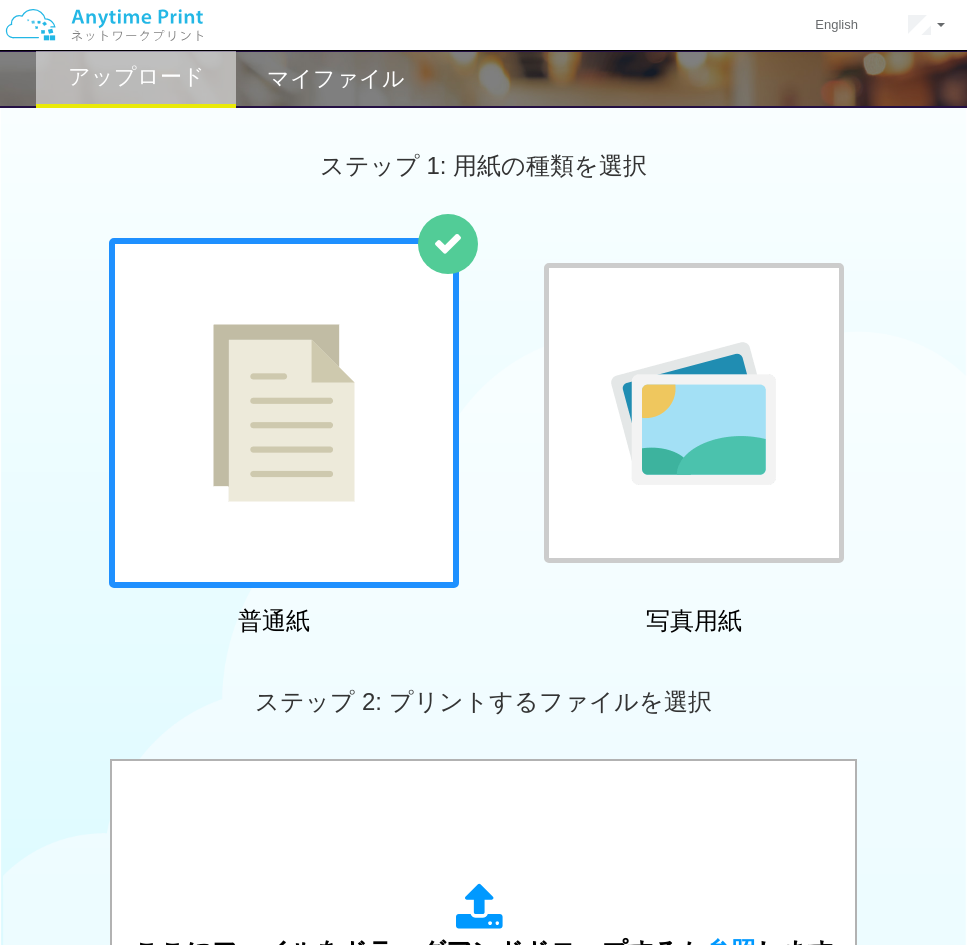 click on "マイファイル" at bounding box center (336, 79) 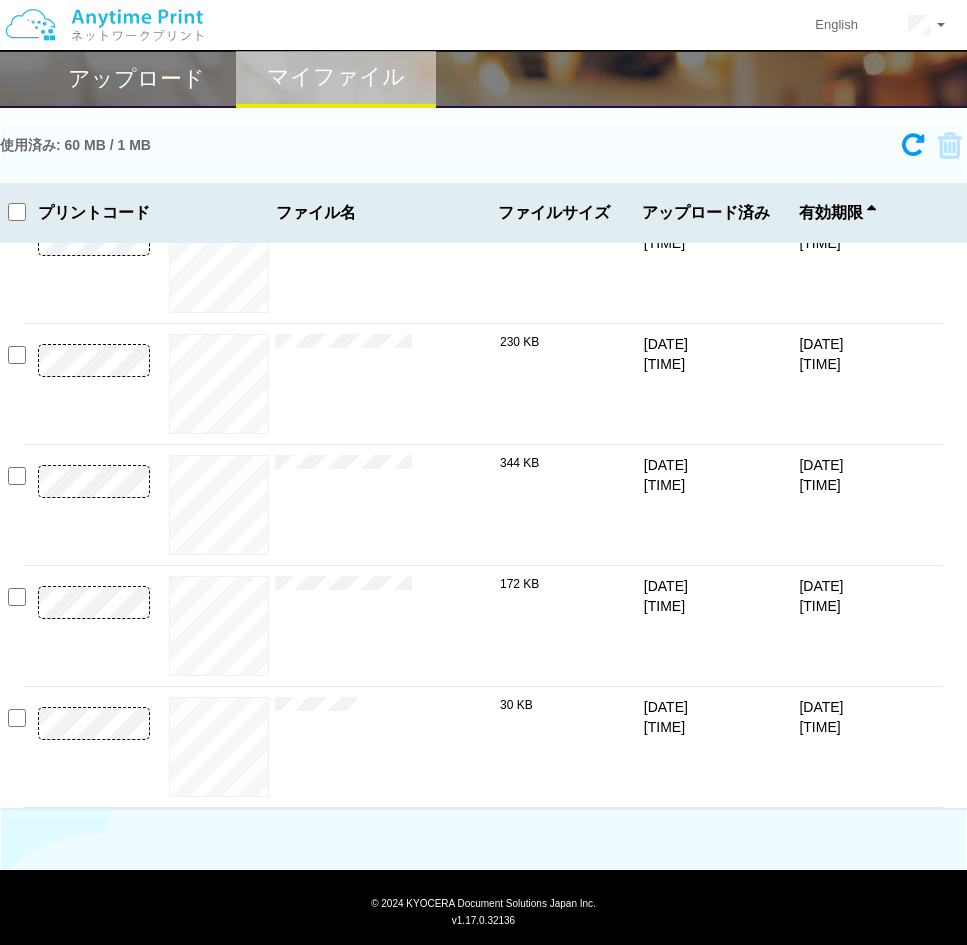 scroll, scrollTop: 161, scrollLeft: 0, axis: vertical 